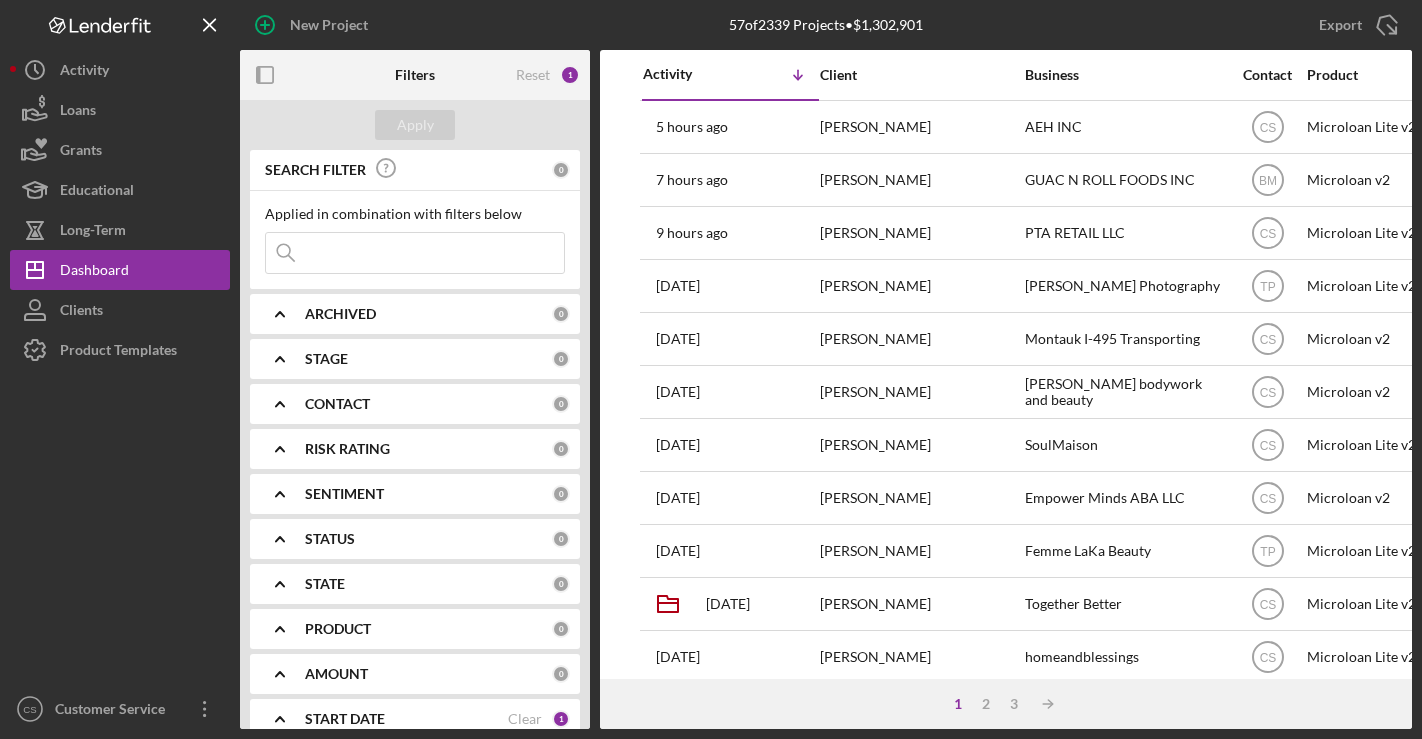 scroll, scrollTop: 0, scrollLeft: 0, axis: both 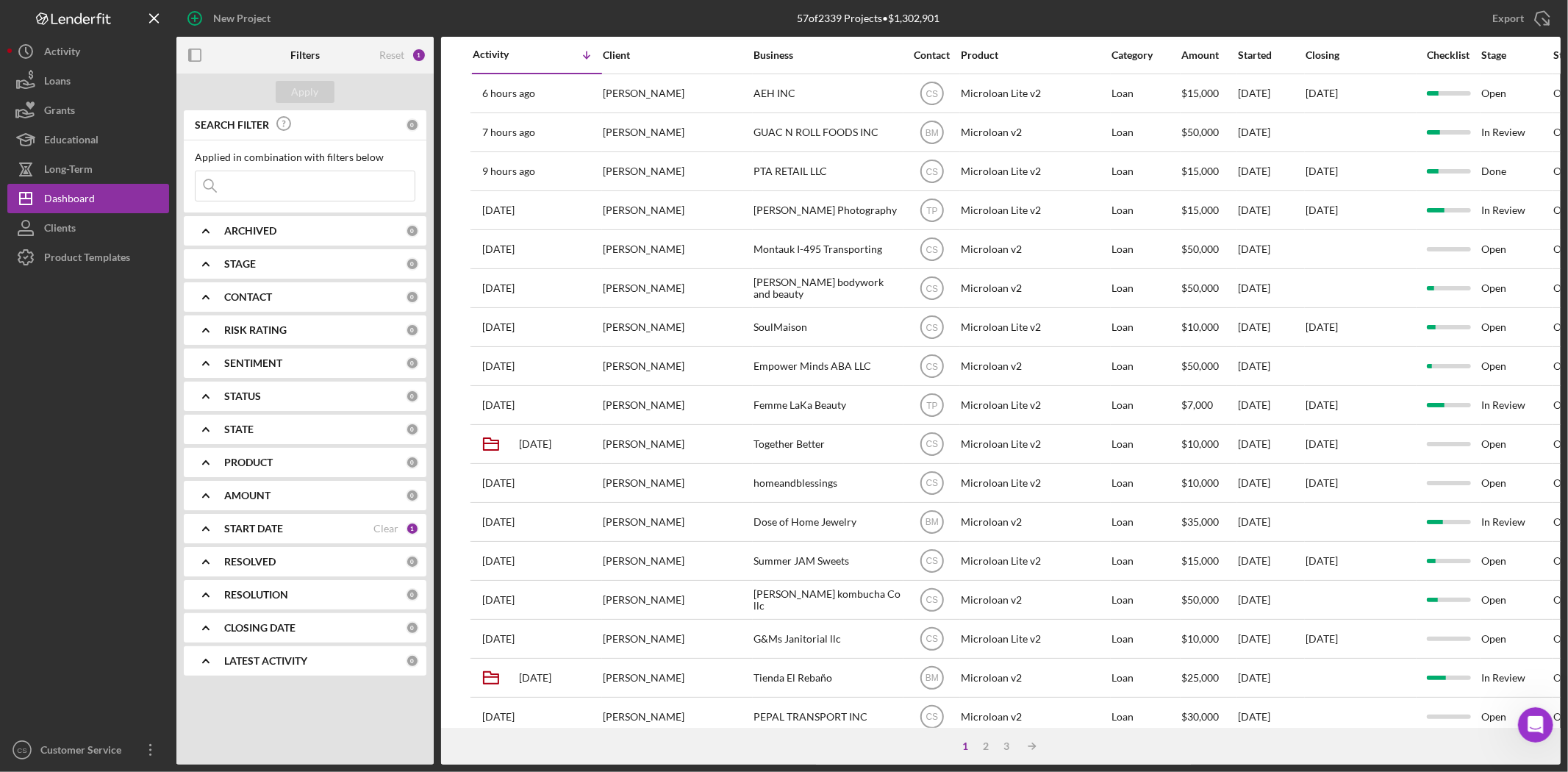 click 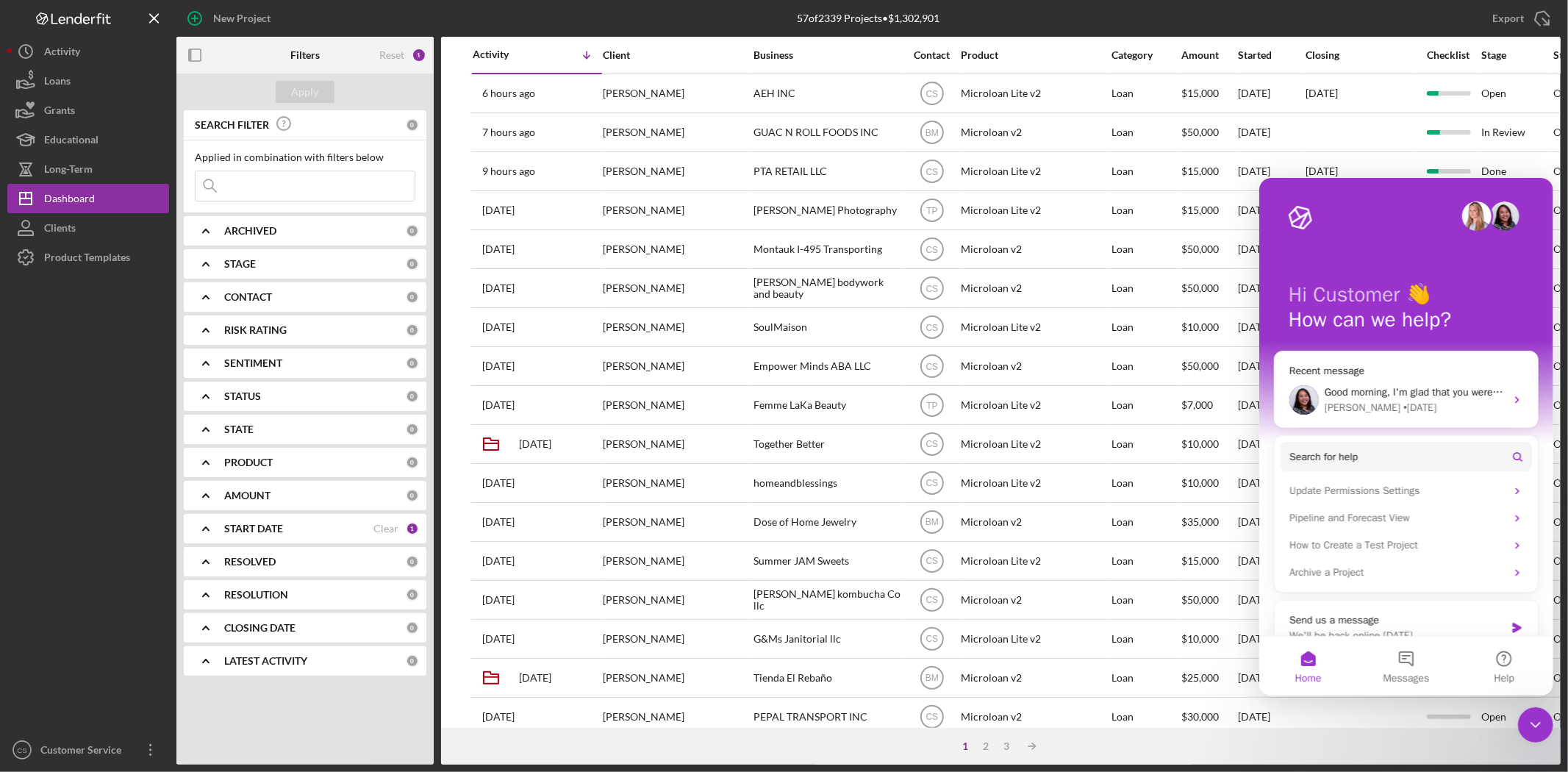 click at bounding box center (1535, 724) 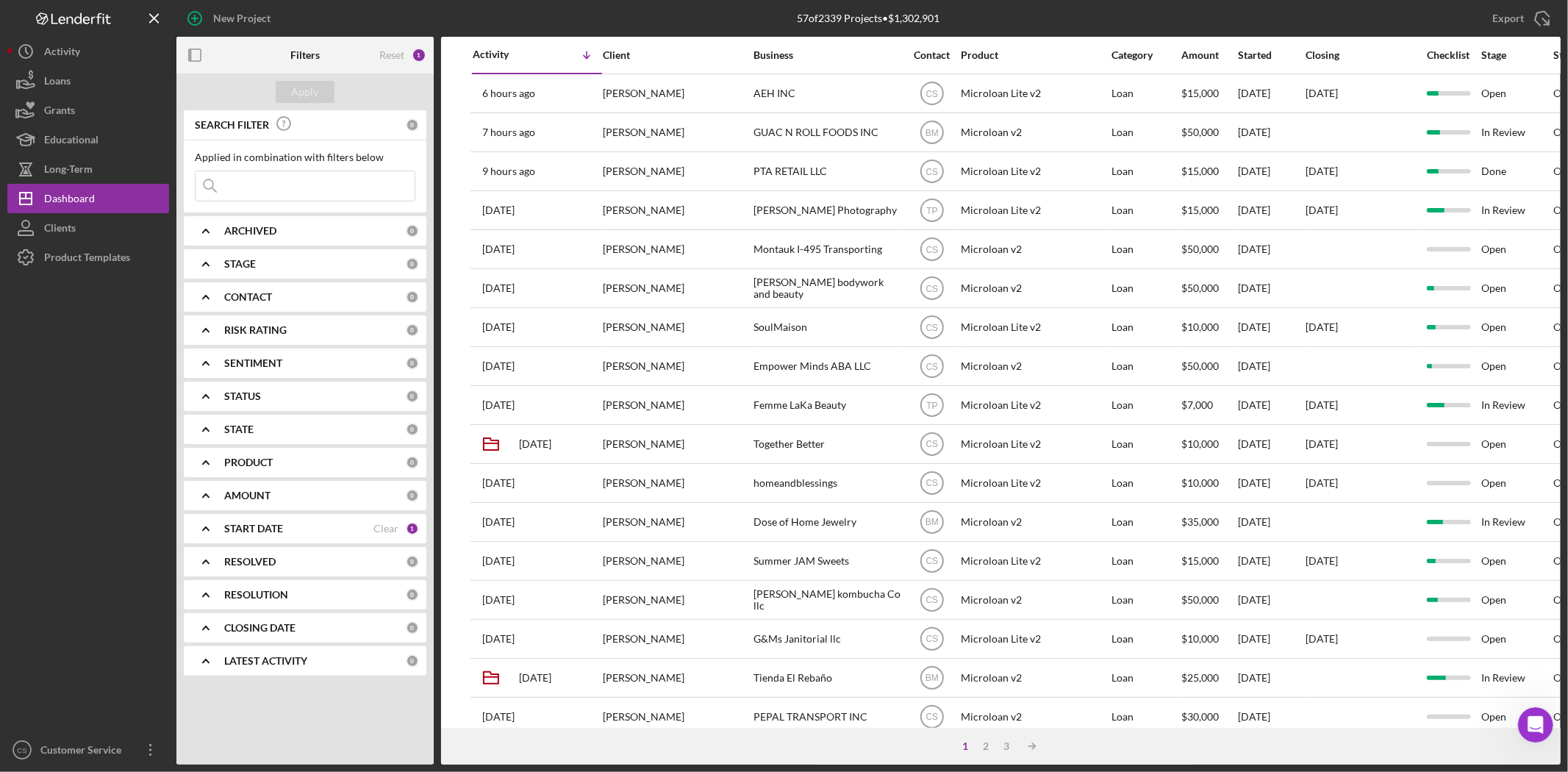 click at bounding box center [305, 186] 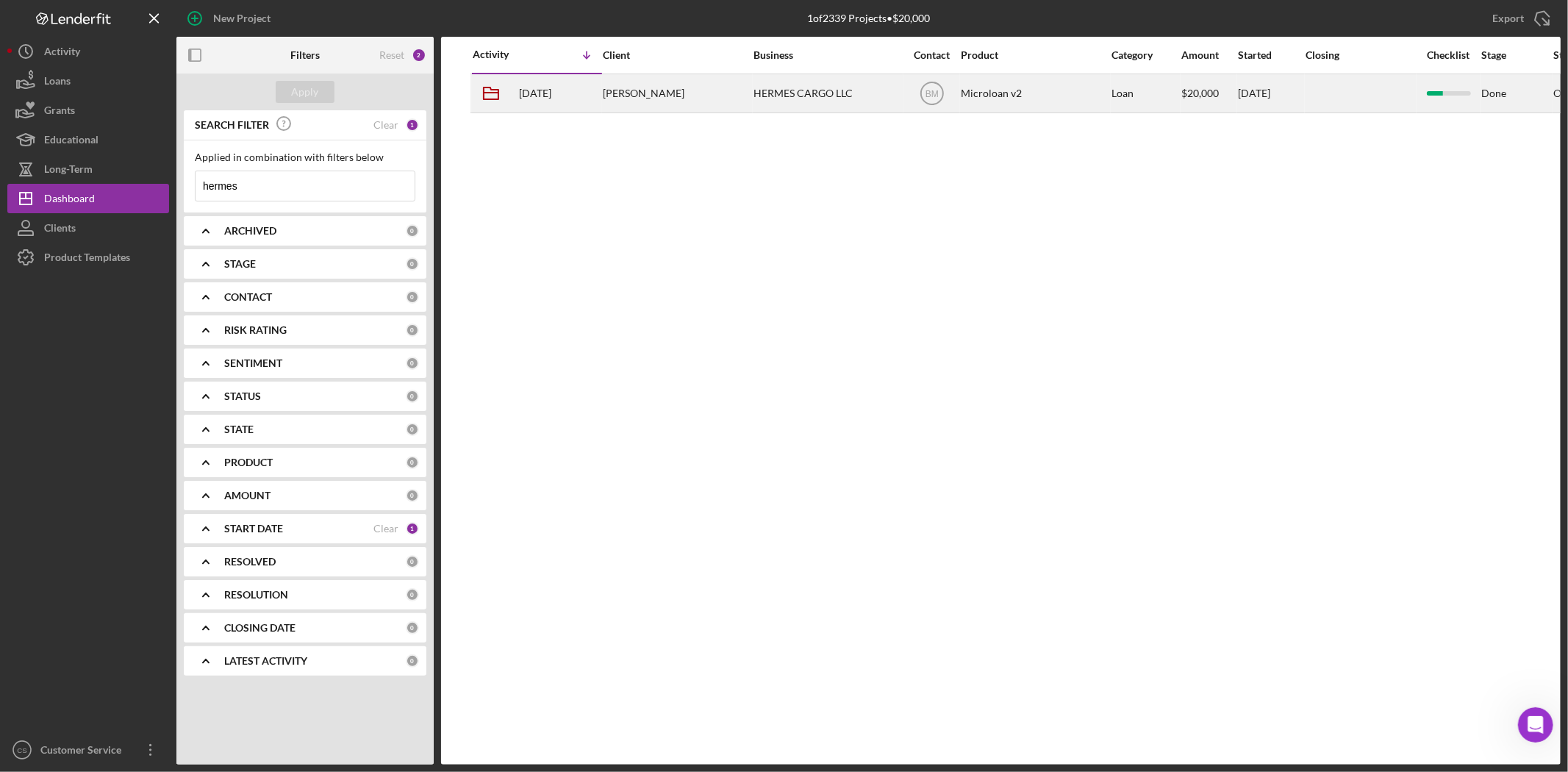 type on "hermes" 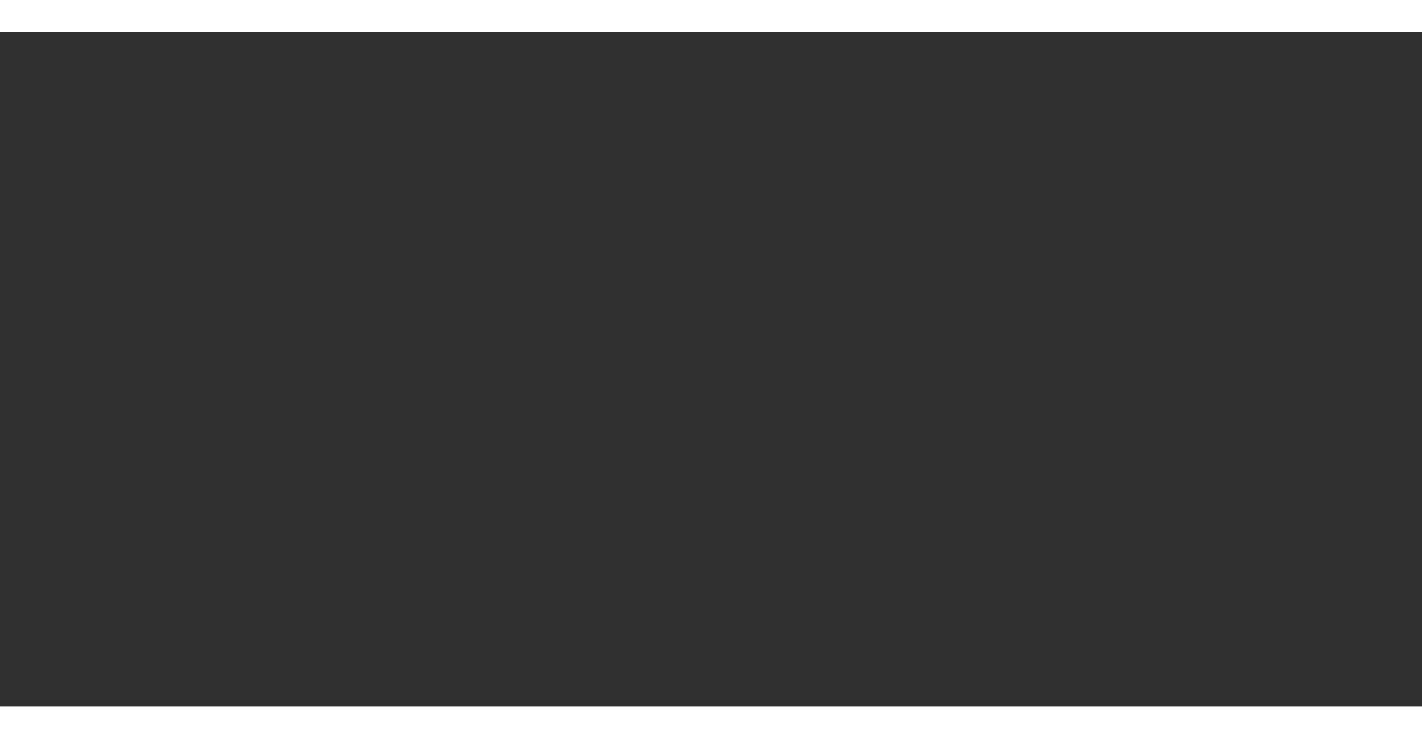 scroll, scrollTop: 0, scrollLeft: 0, axis: both 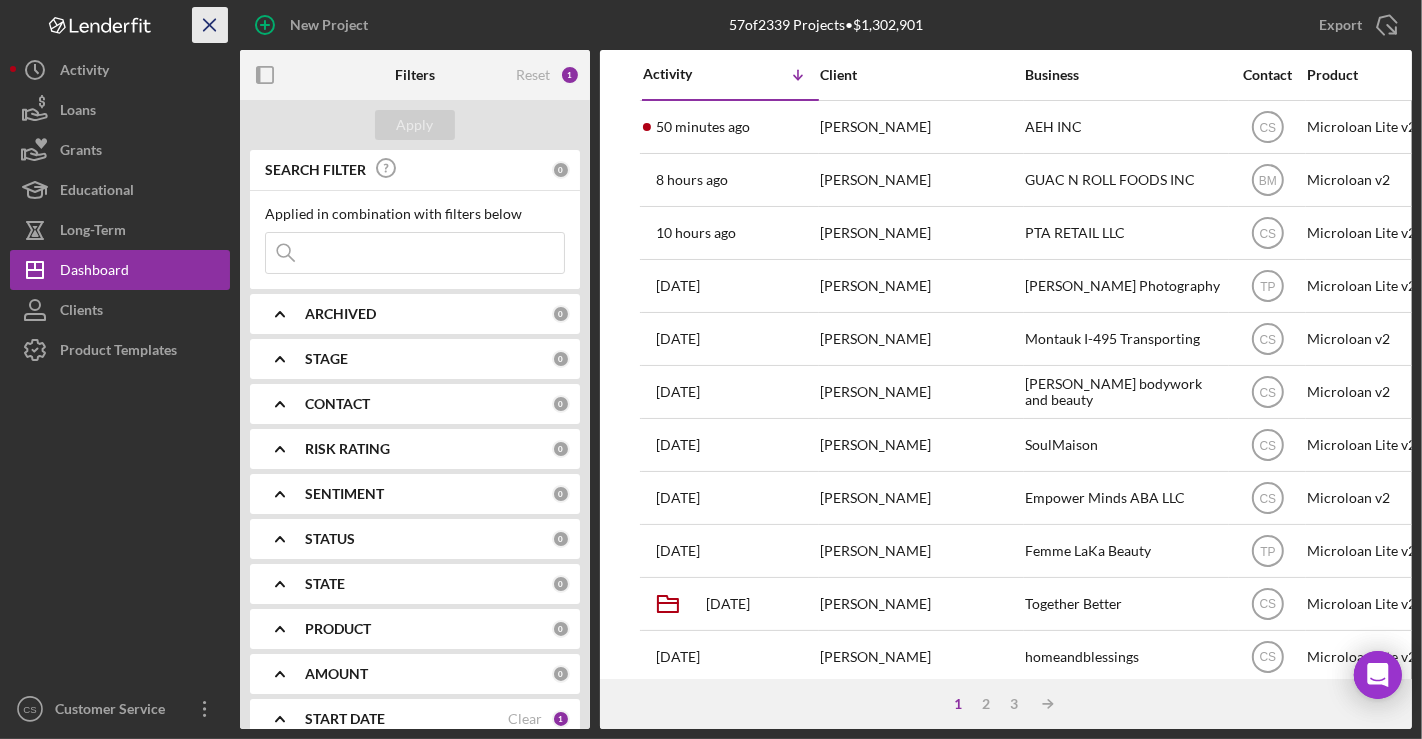 click 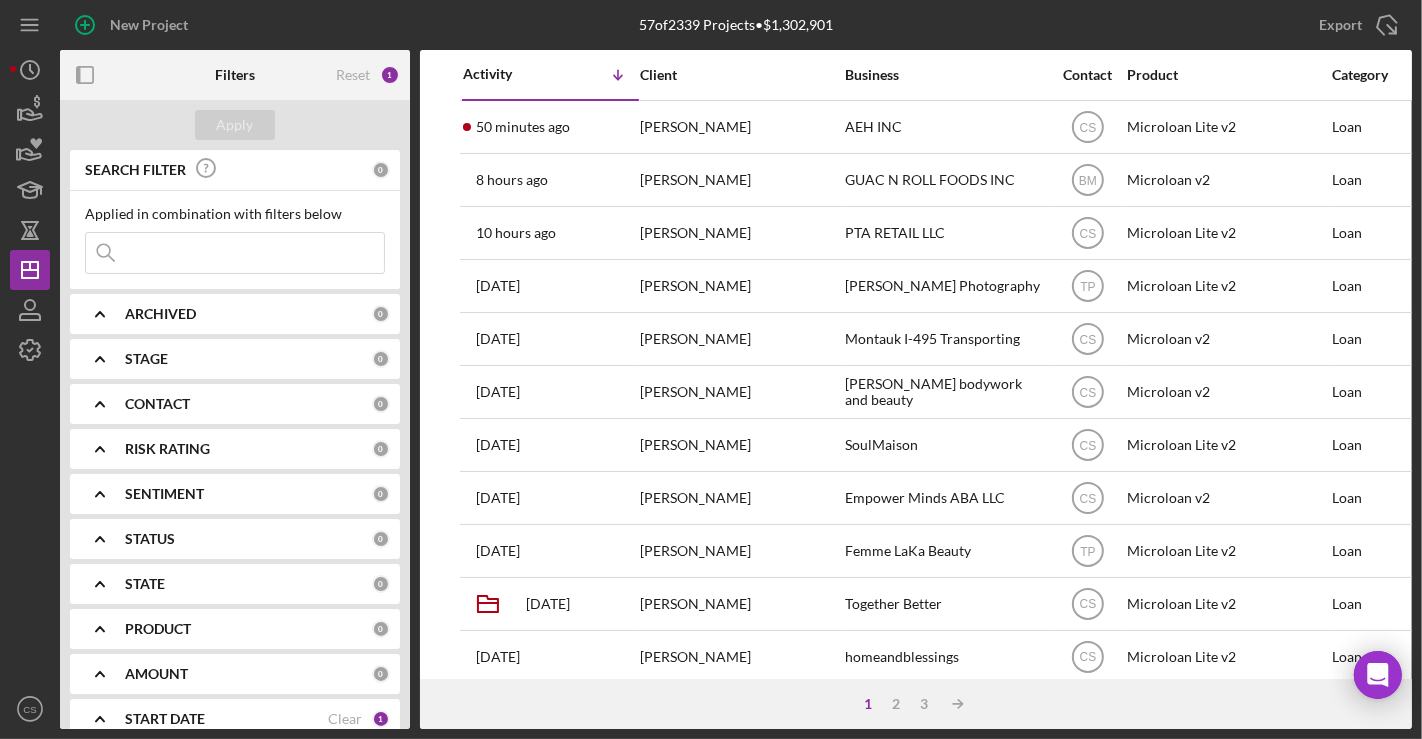 click at bounding box center [235, 253] 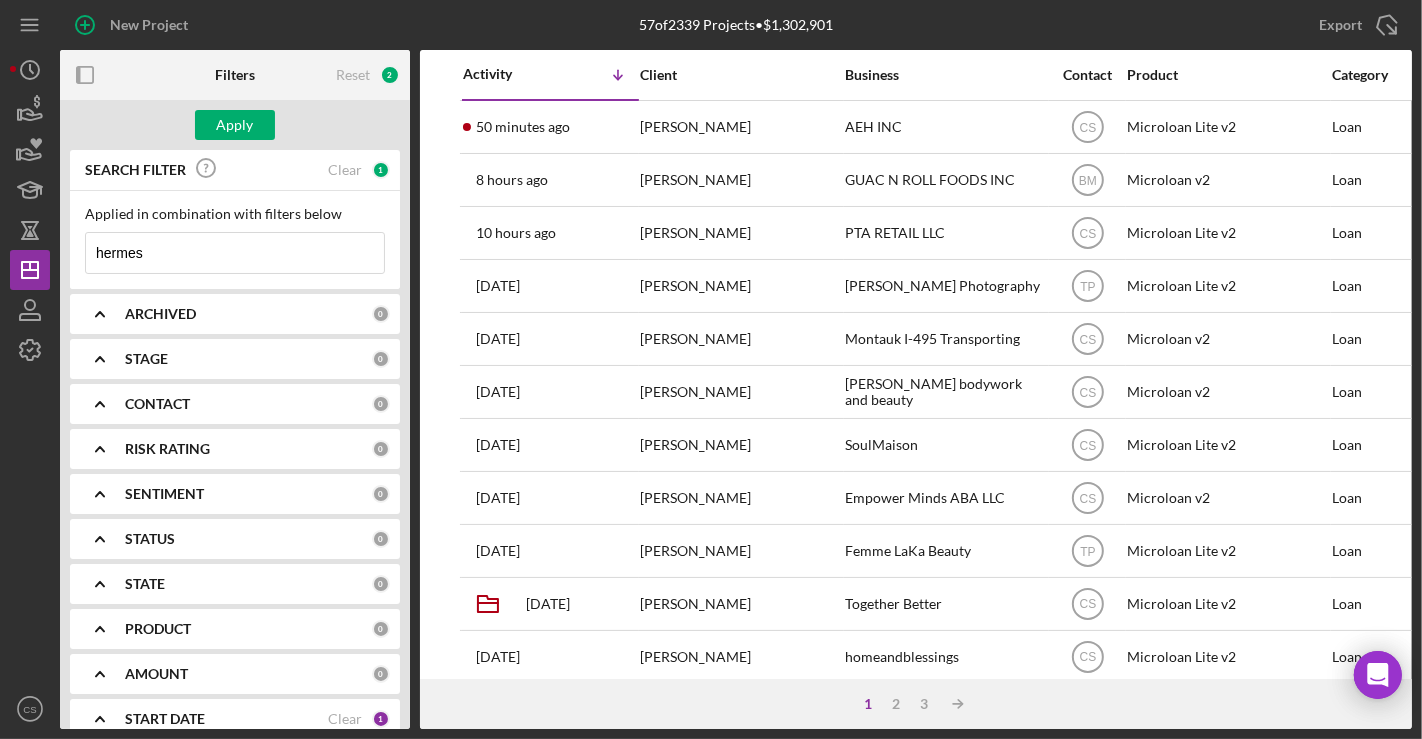 type on "hermes" 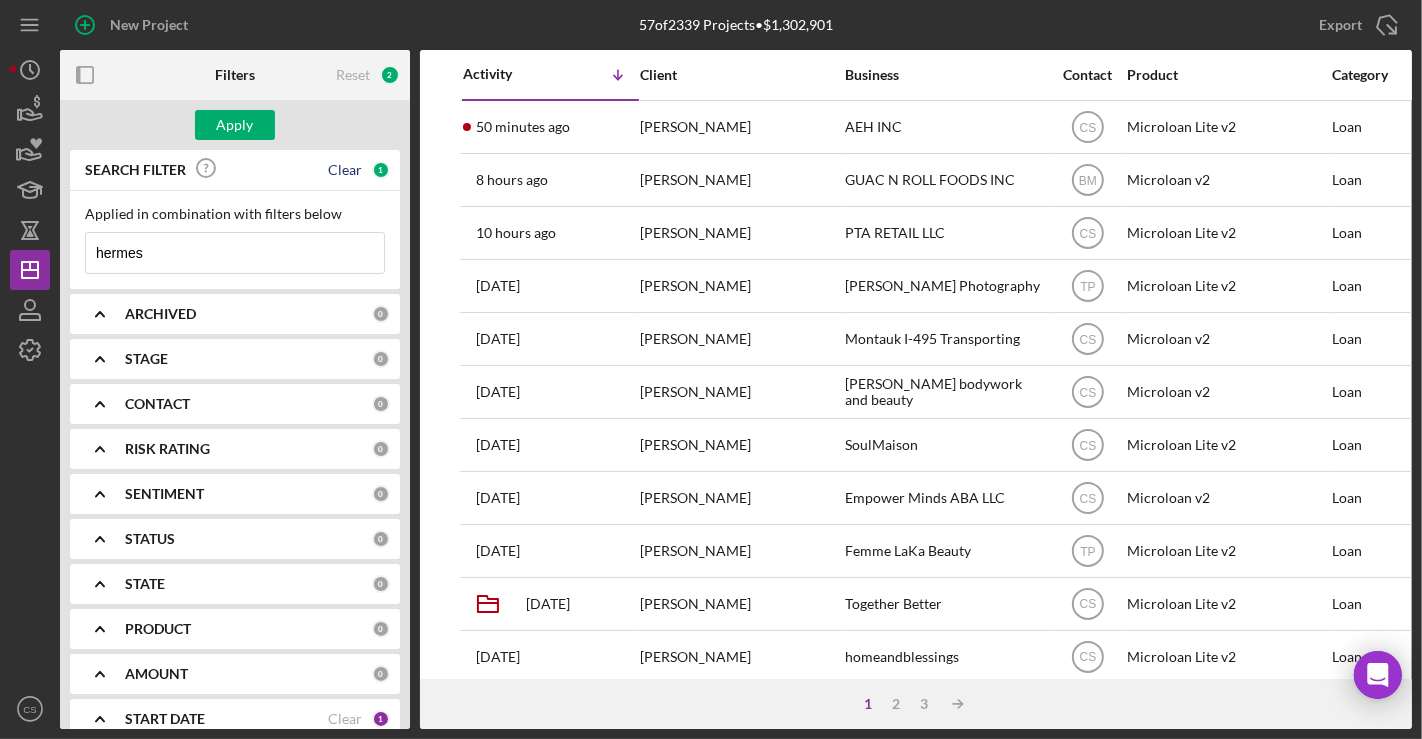 click on "Clear" at bounding box center (345, 170) 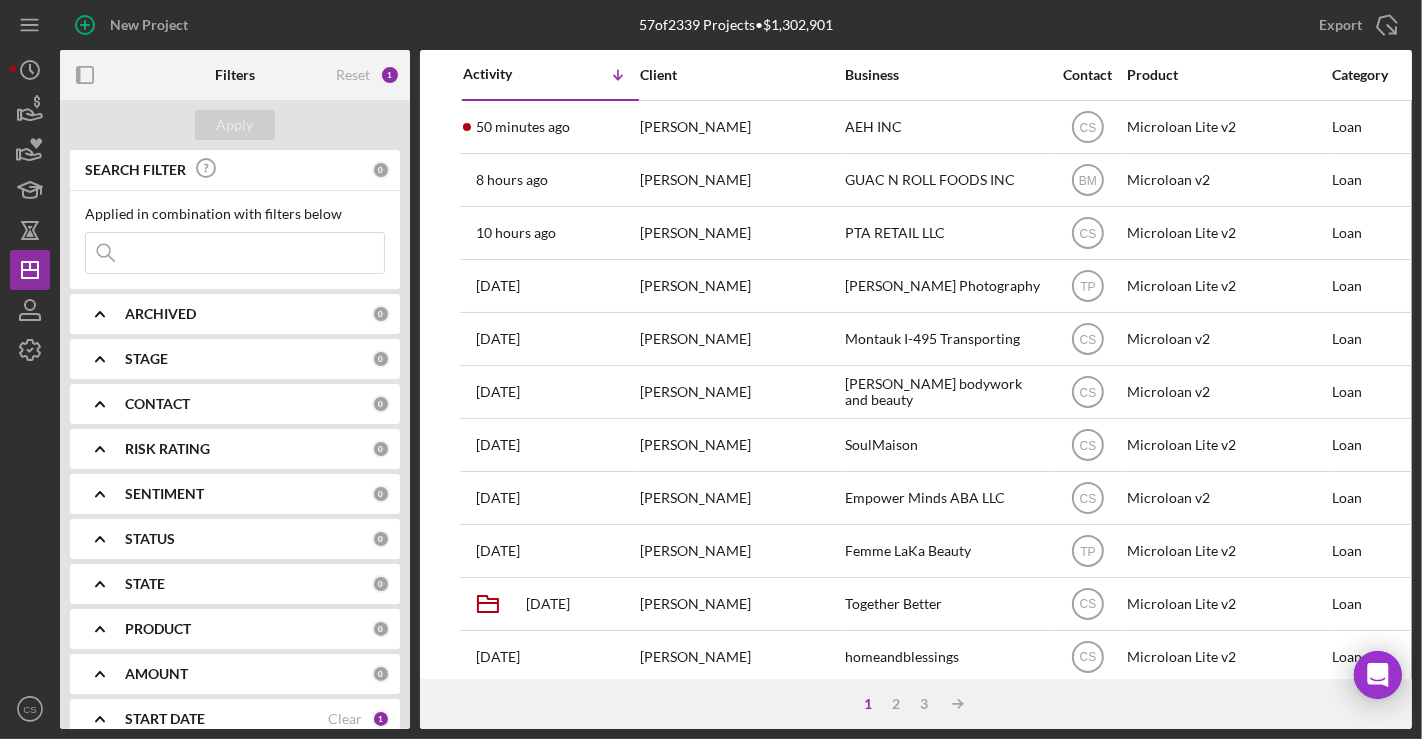 scroll, scrollTop: 203, scrollLeft: 0, axis: vertical 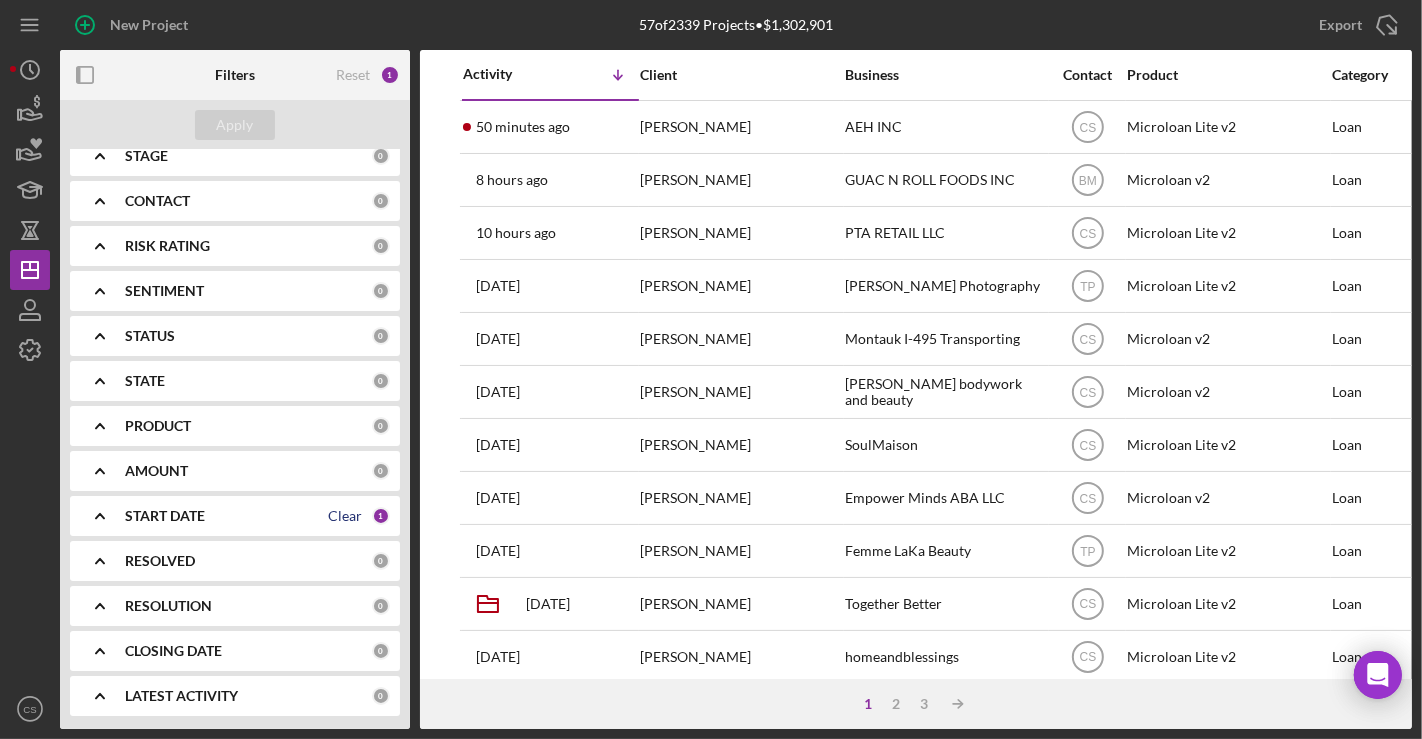 click on "Clear" at bounding box center (345, 516) 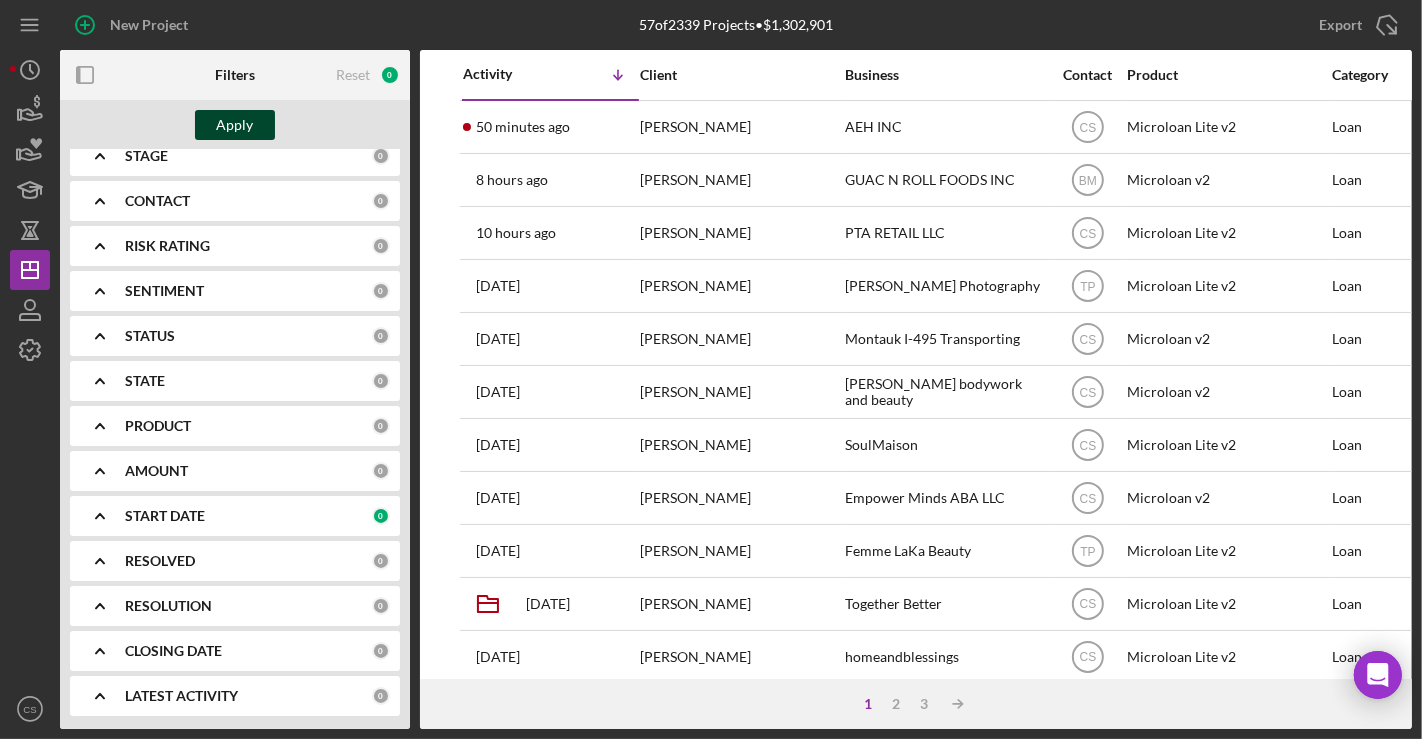 click on "Apply" at bounding box center [235, 125] 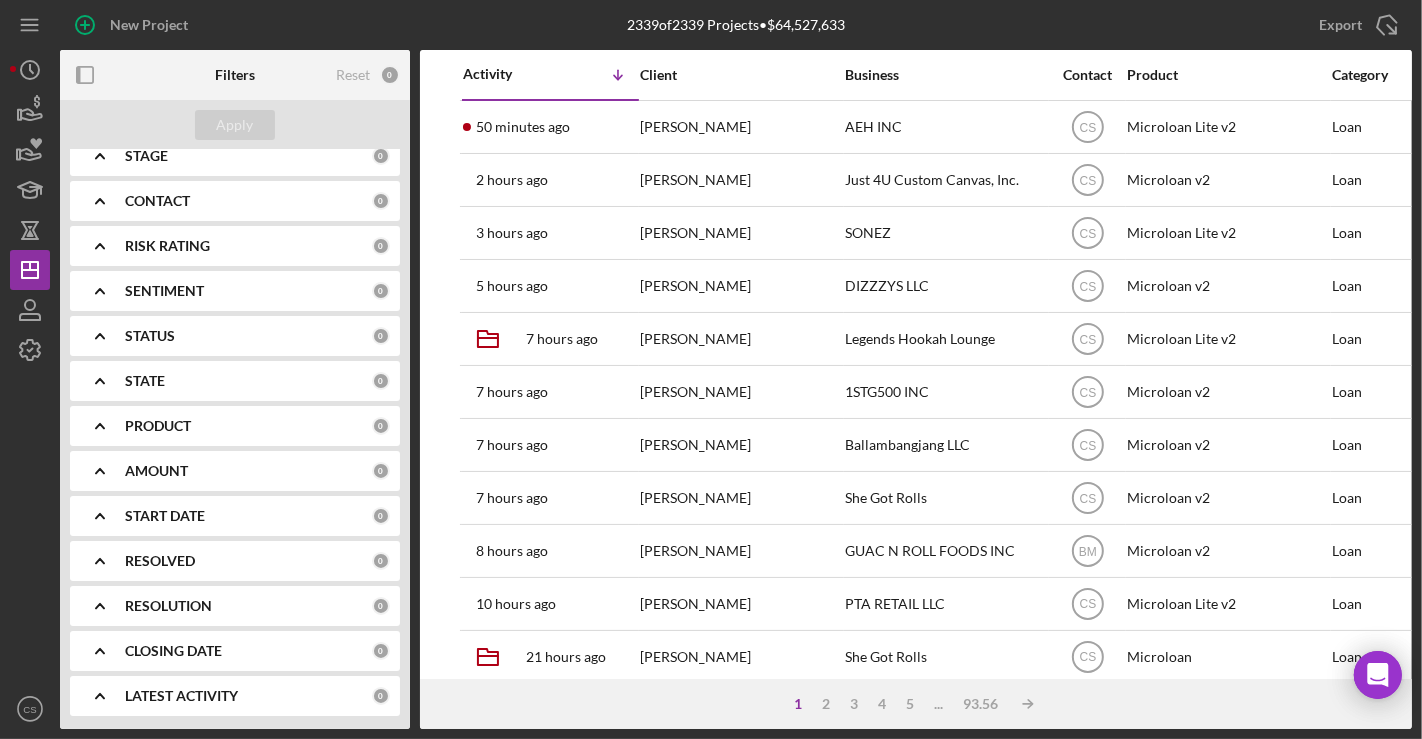 scroll, scrollTop: 0, scrollLeft: 0, axis: both 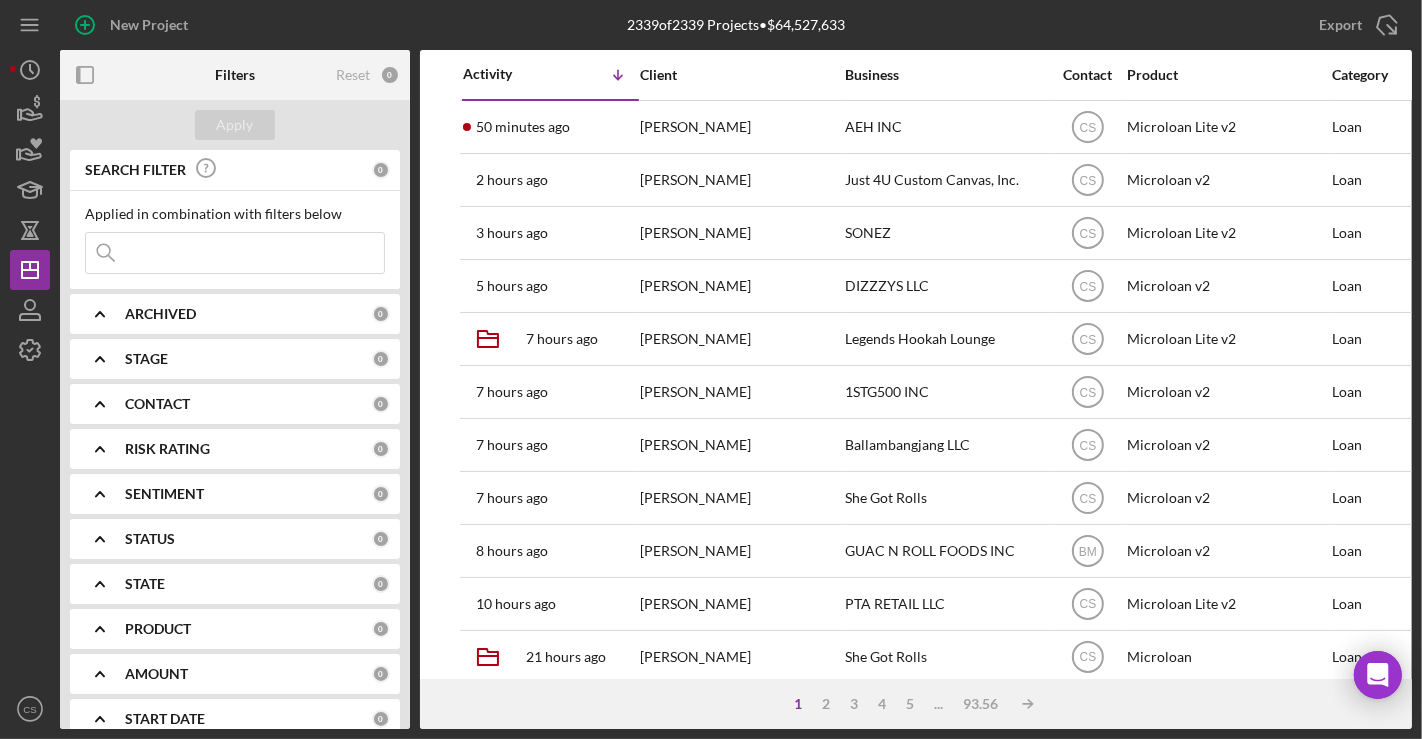 click at bounding box center [235, 253] 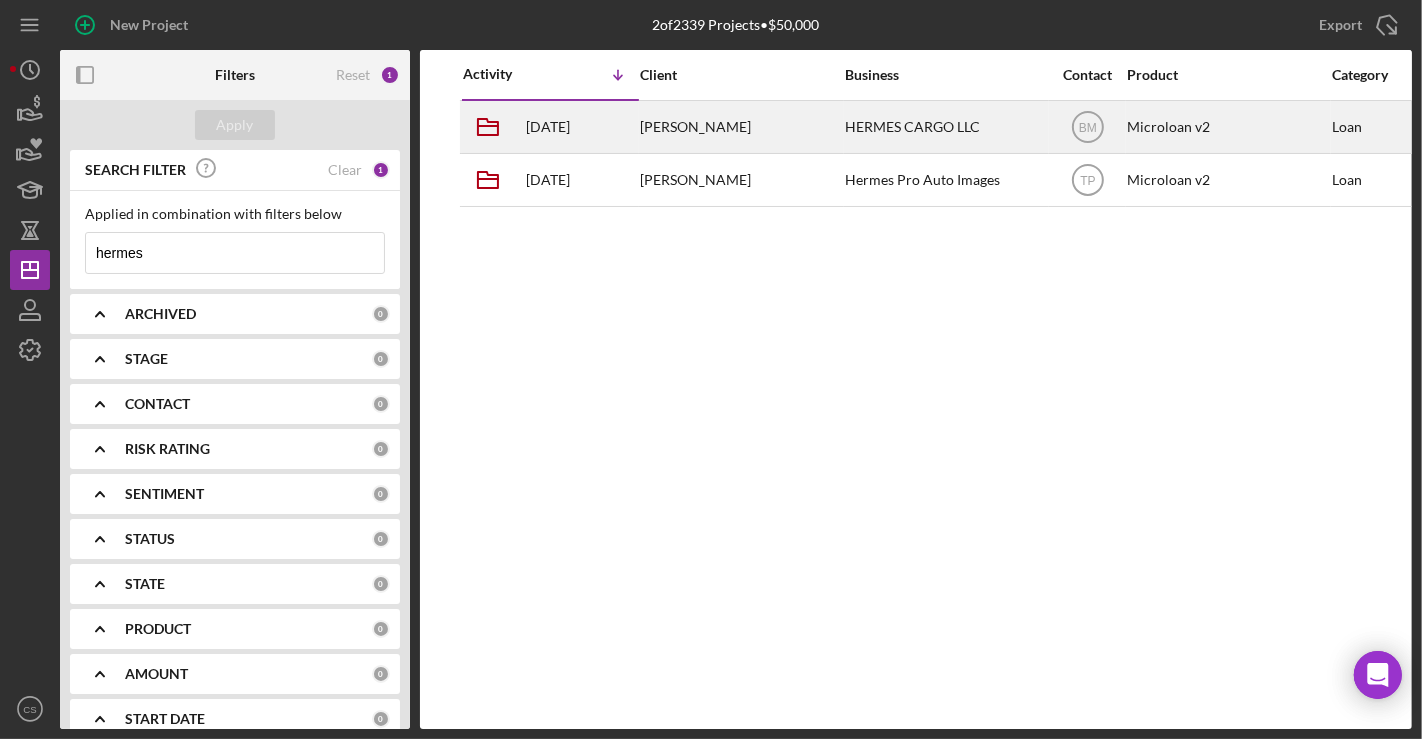 type on "hermes" 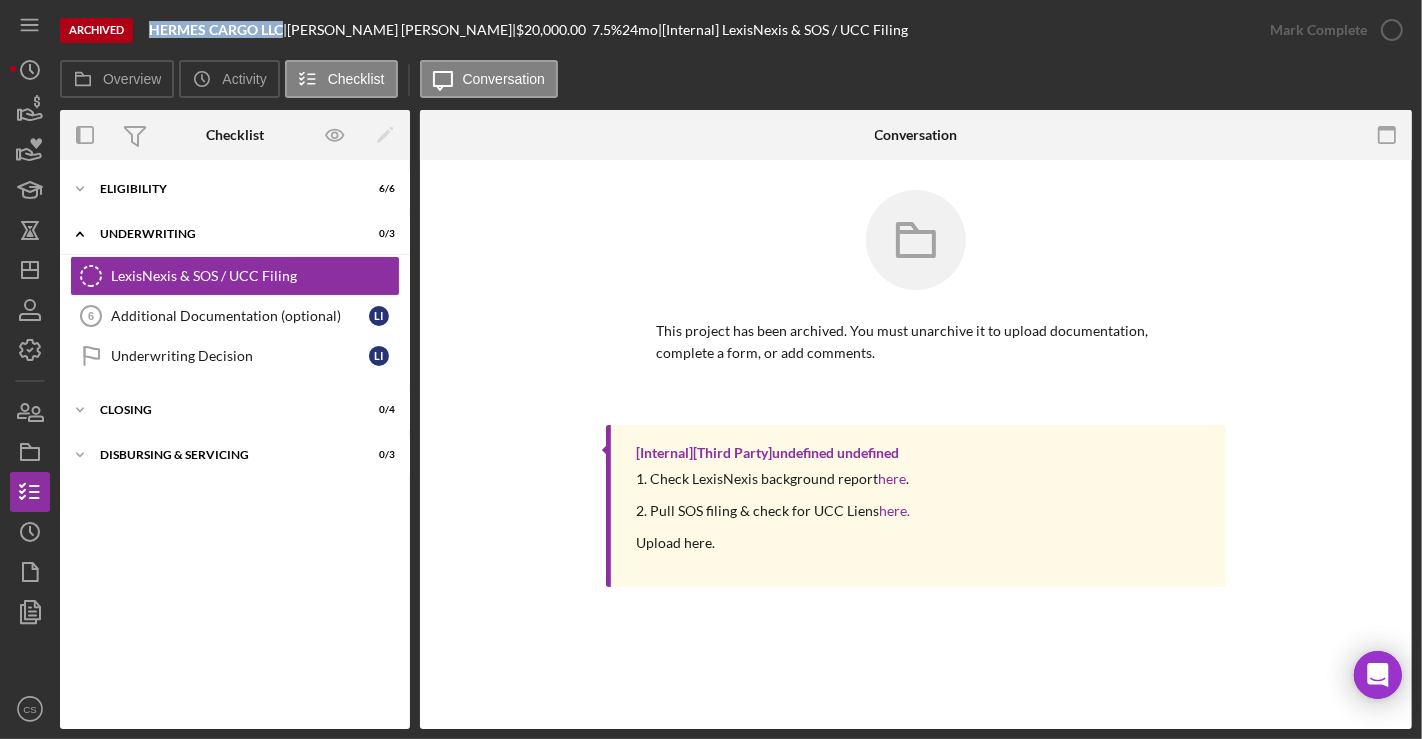 drag, startPoint x: 150, startPoint y: 28, endPoint x: 283, endPoint y: 26, distance: 133.01503 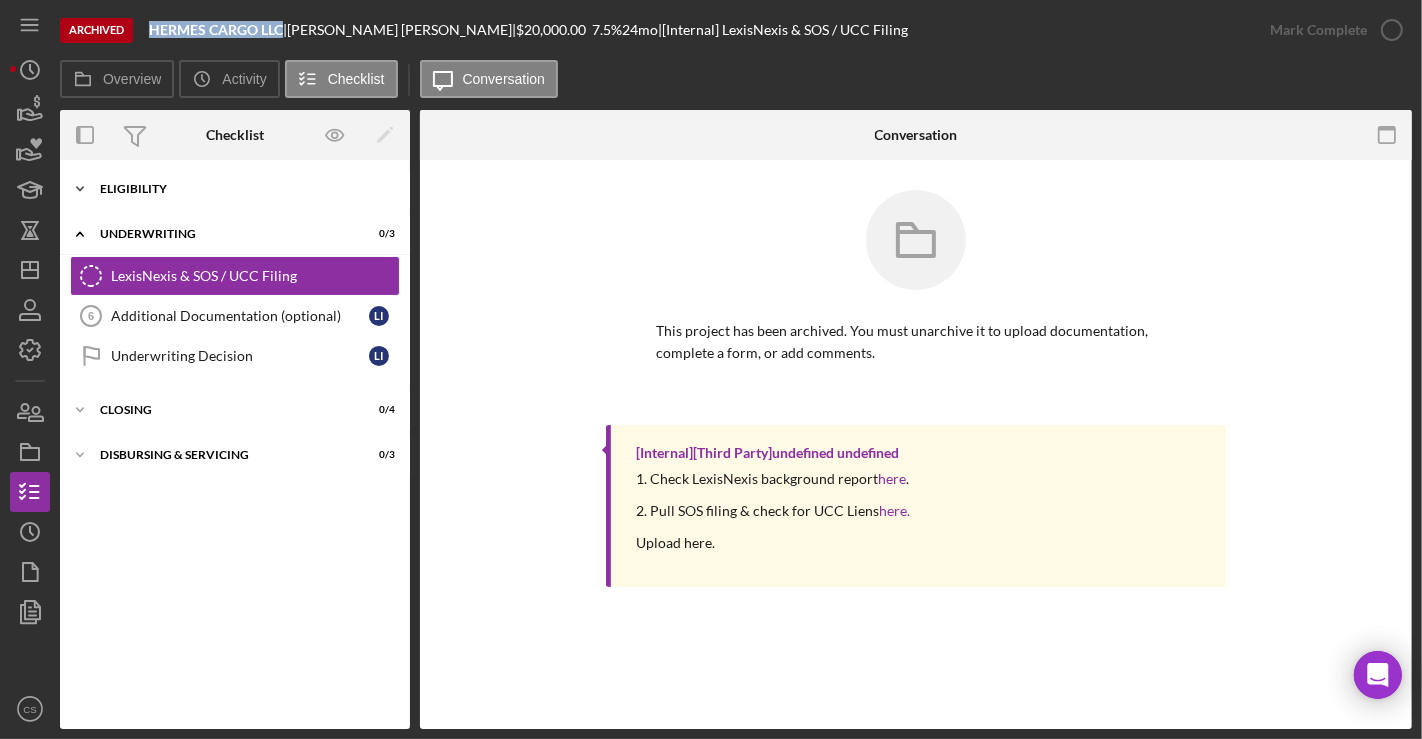 click on "Icon/Expander Eligibility 6 / 6" at bounding box center (235, 189) 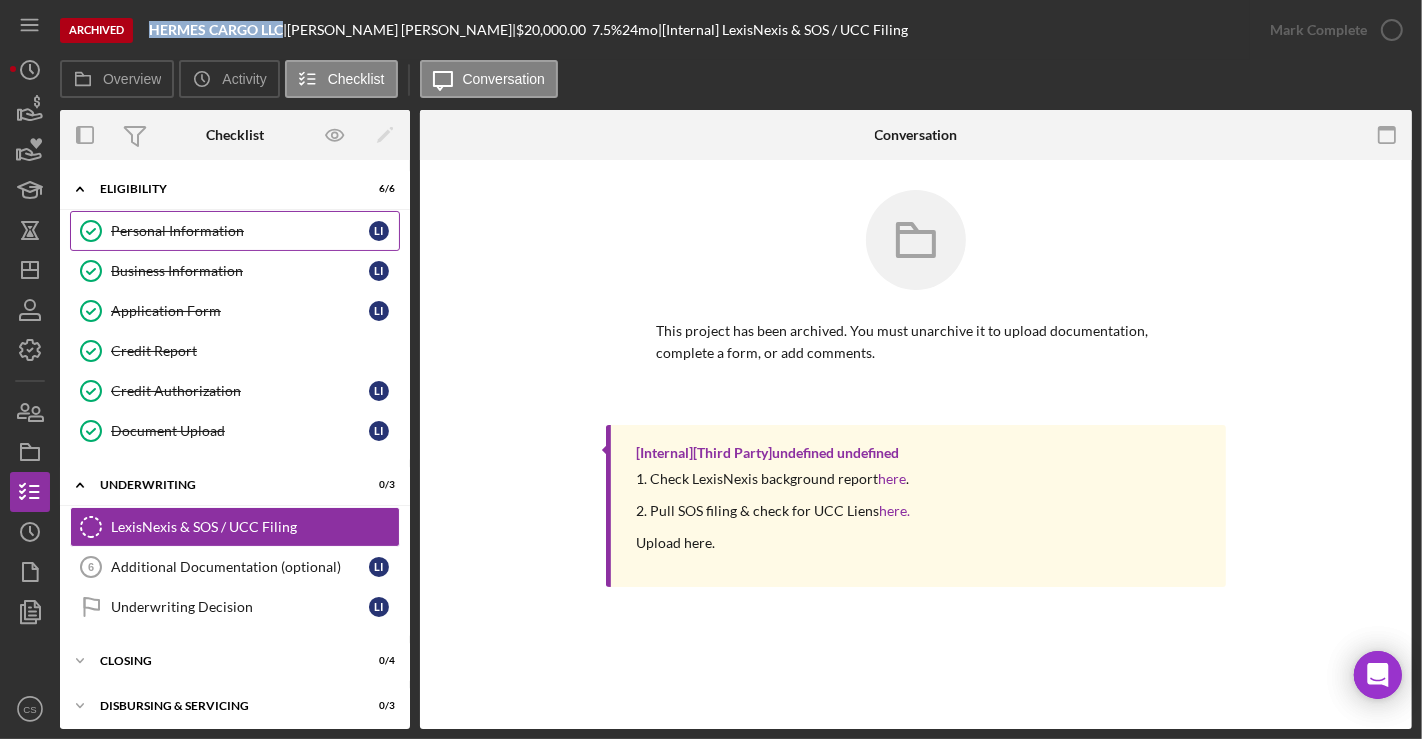 click on "Personal Information" at bounding box center (240, 231) 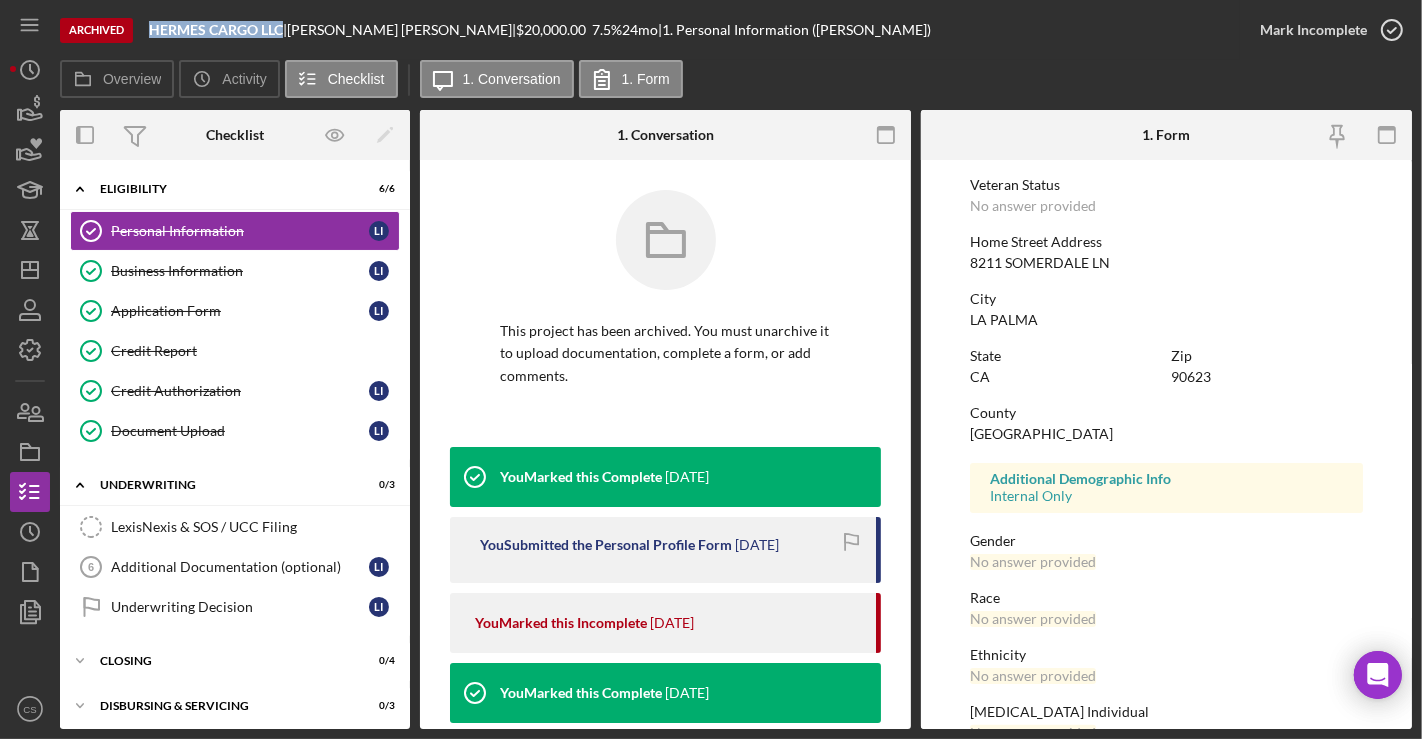 scroll, scrollTop: 141, scrollLeft: 0, axis: vertical 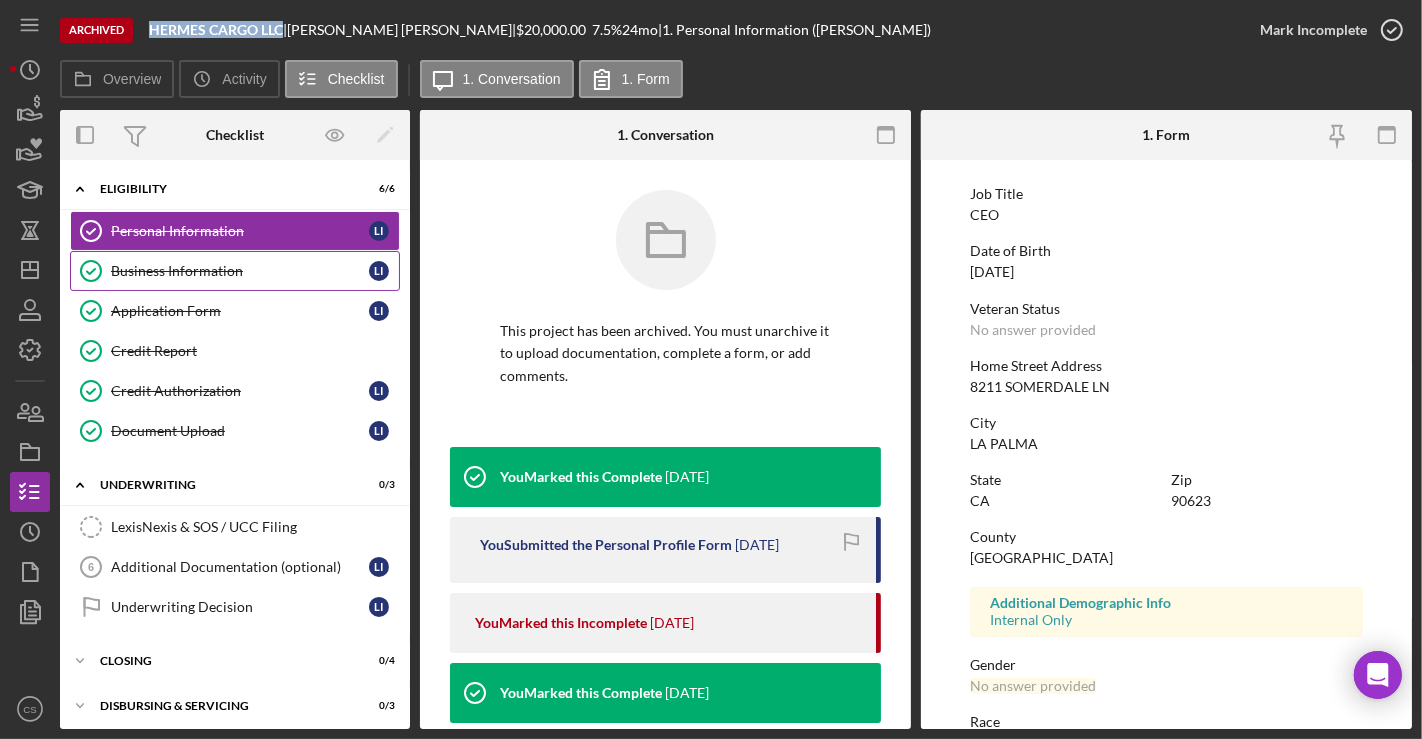 click on "Business Information" at bounding box center (240, 271) 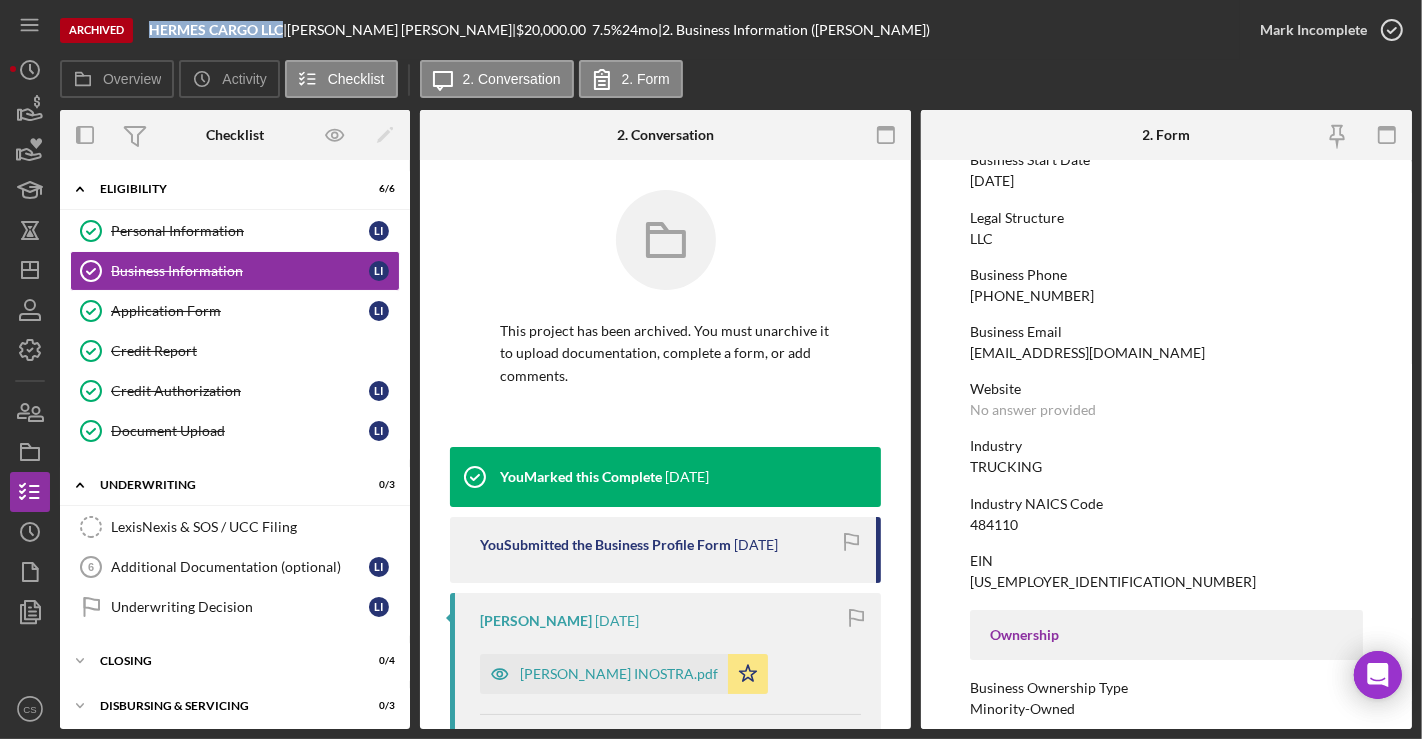 scroll, scrollTop: 333, scrollLeft: 0, axis: vertical 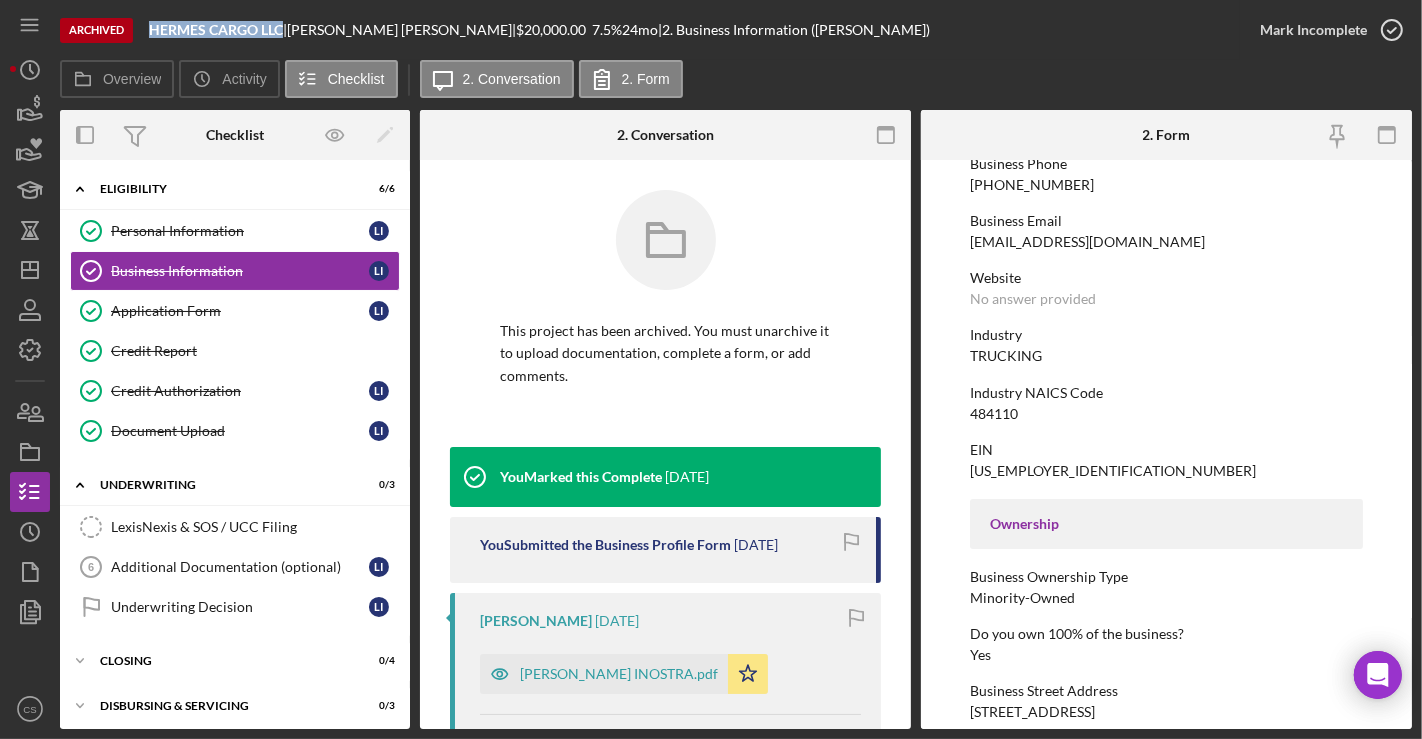 drag, startPoint x: 1169, startPoint y: 241, endPoint x: 971, endPoint y: 242, distance: 198.00252 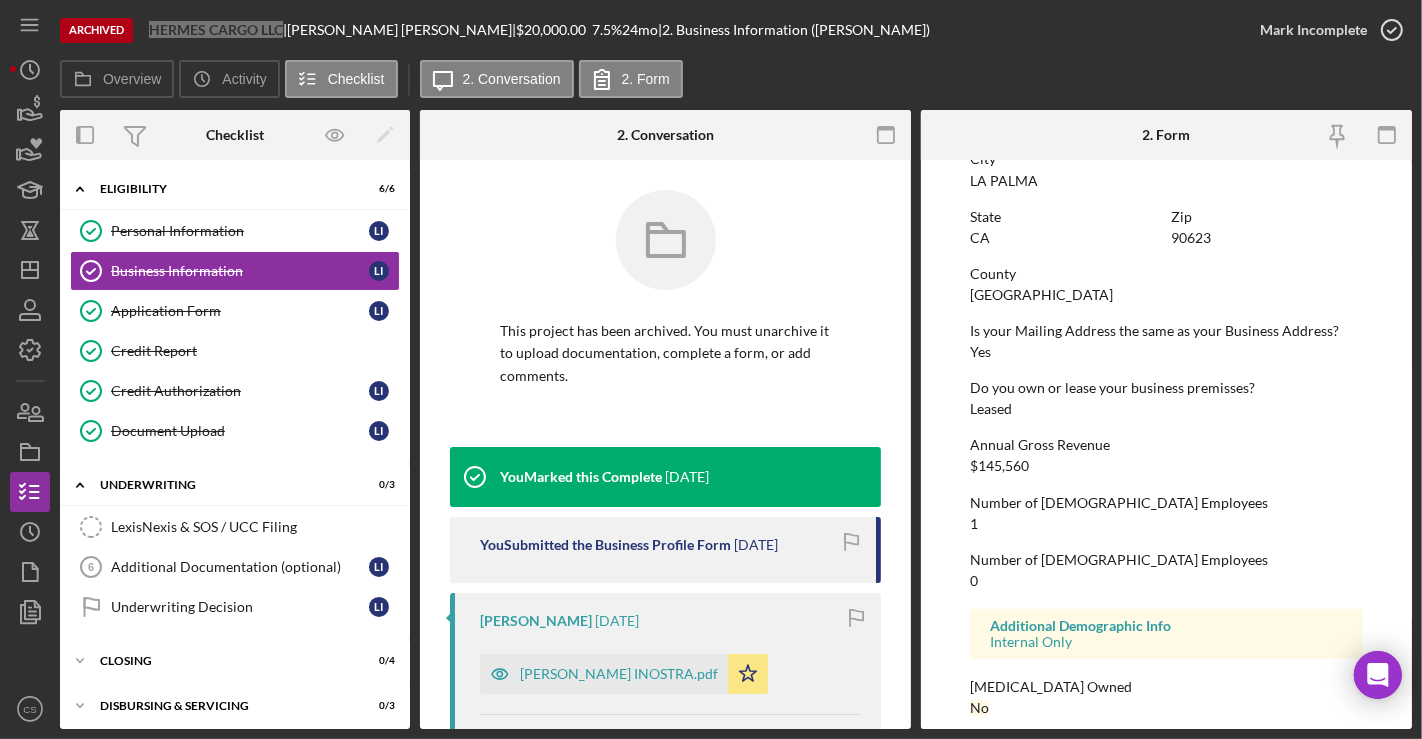 scroll, scrollTop: 937, scrollLeft: 0, axis: vertical 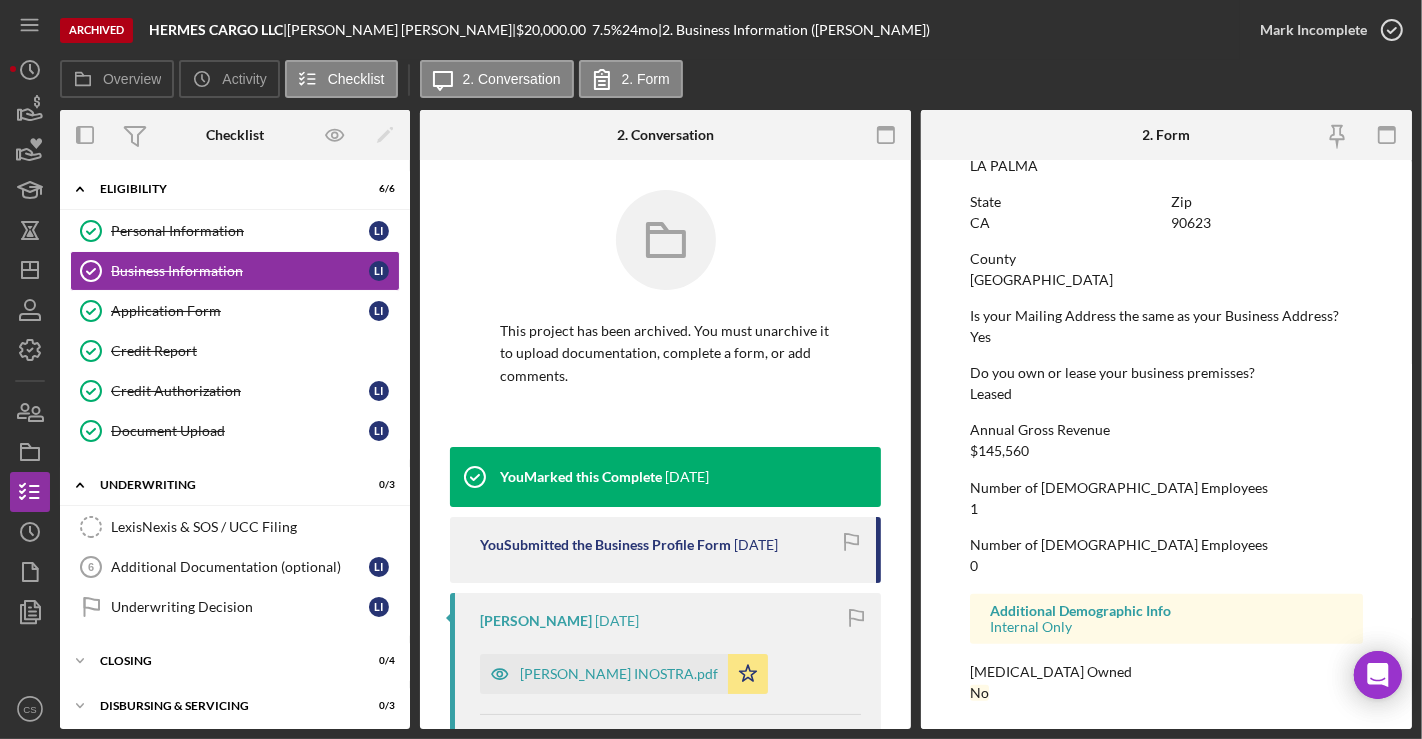 click on "HERMES CARGO LLC" at bounding box center [216, 29] 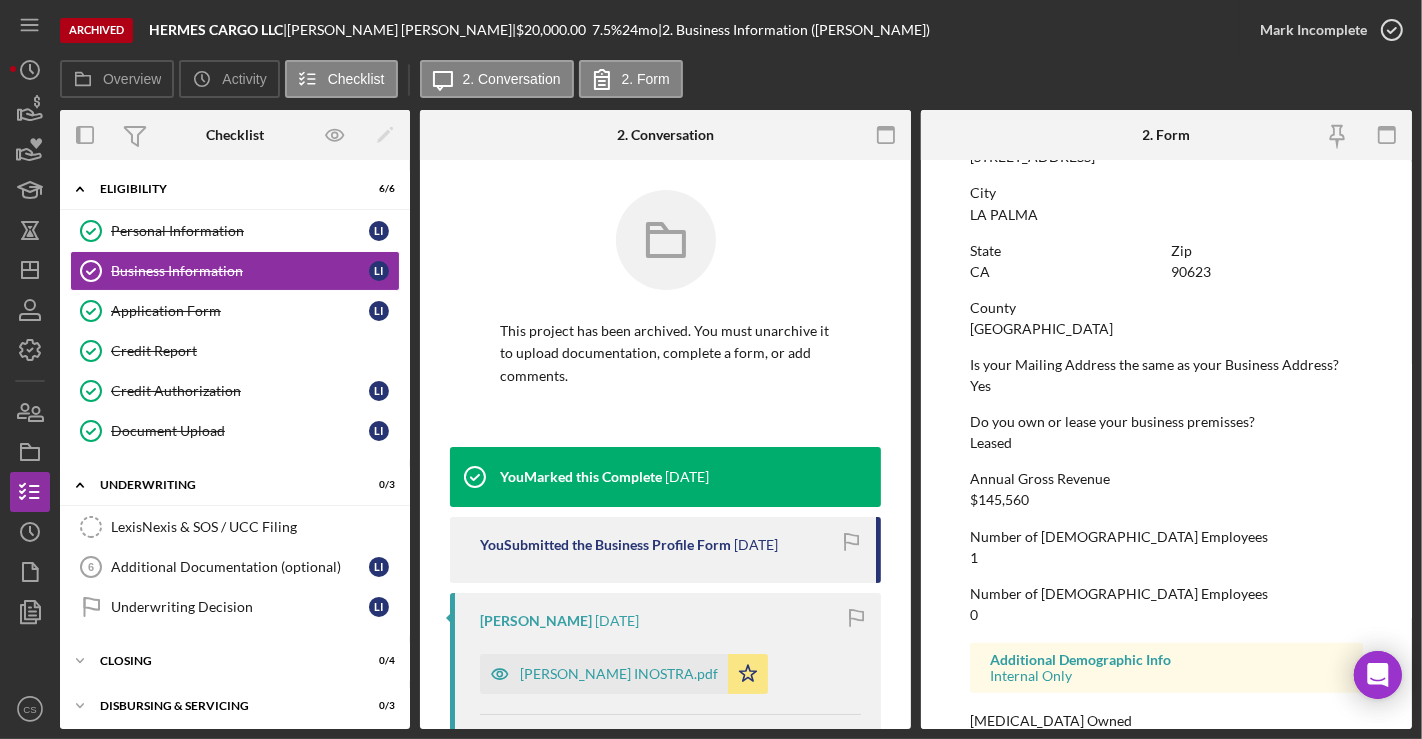 scroll, scrollTop: 937, scrollLeft: 0, axis: vertical 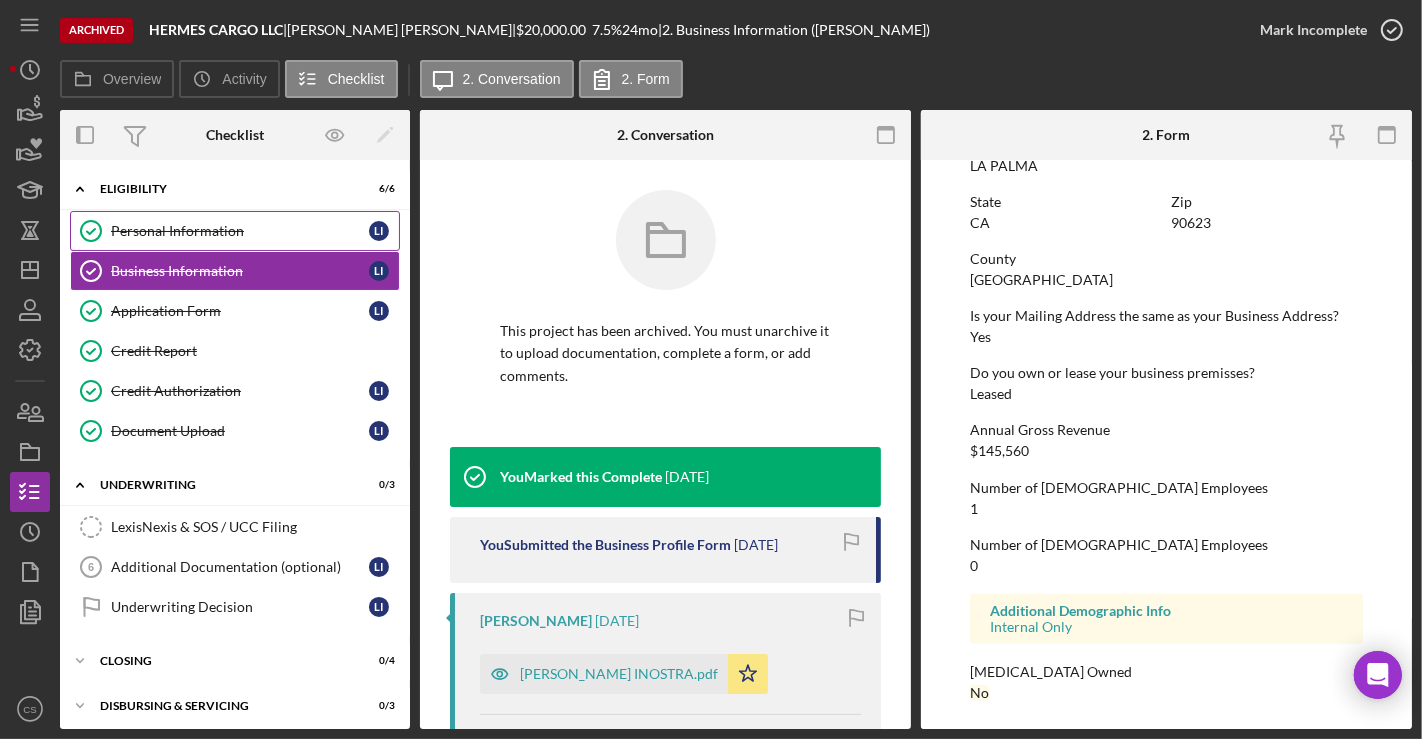 click on "Personal Information Personal Information L I" at bounding box center [235, 231] 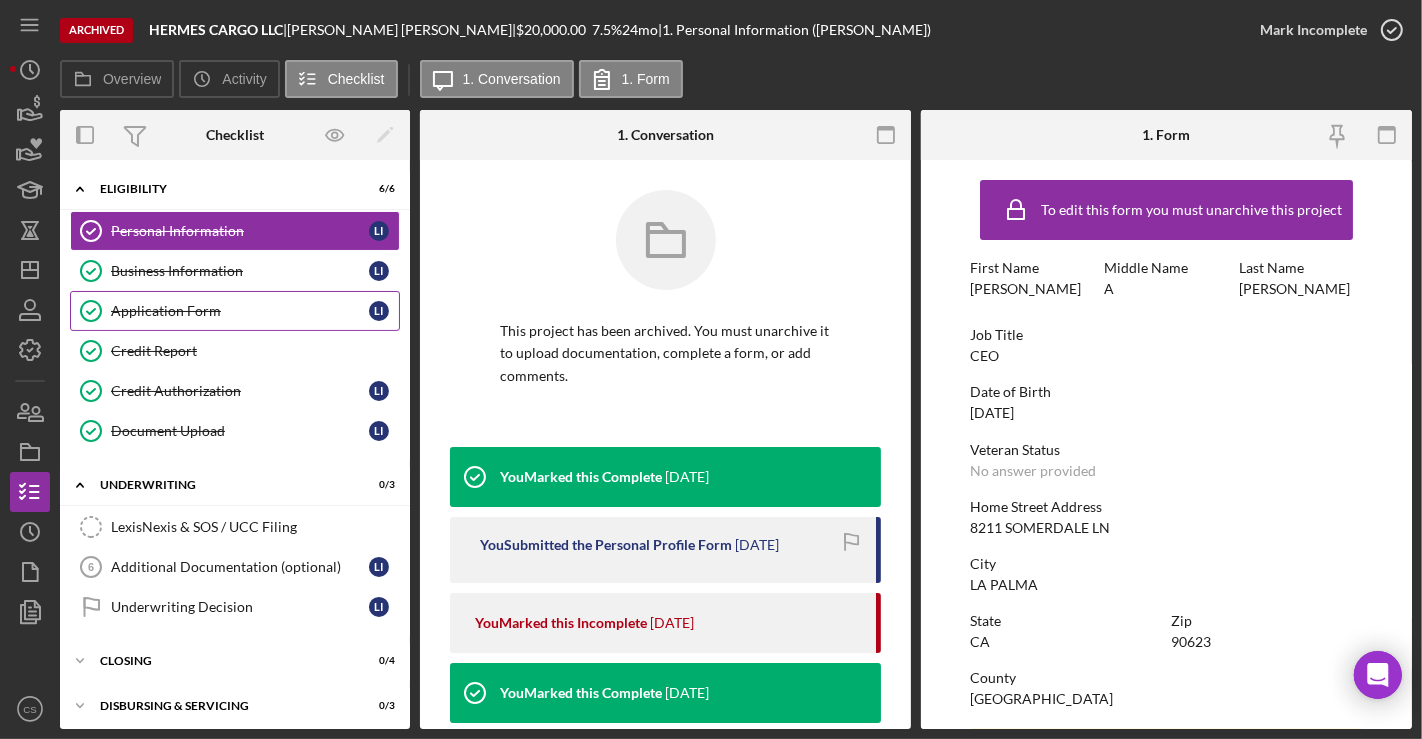 click on "Application Form Application Form L I" at bounding box center (235, 311) 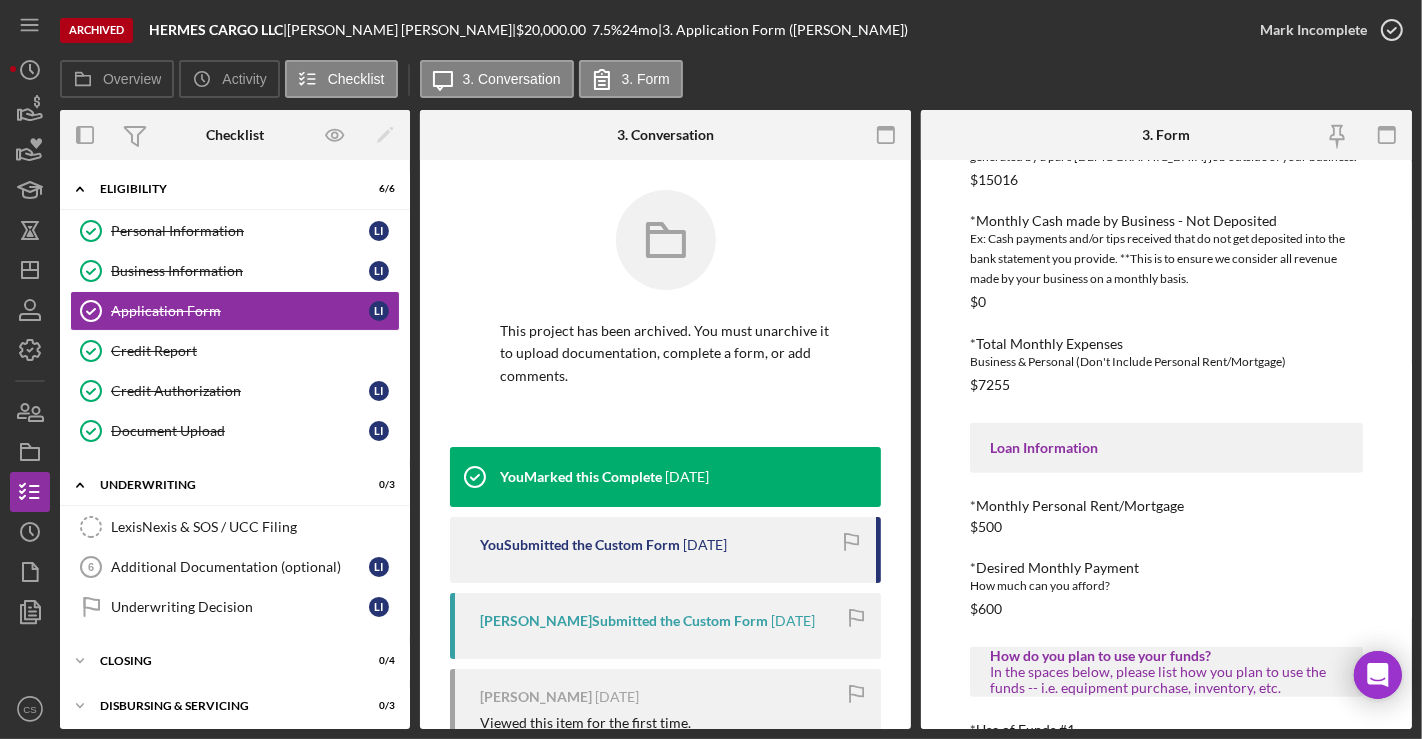 scroll, scrollTop: 777, scrollLeft: 0, axis: vertical 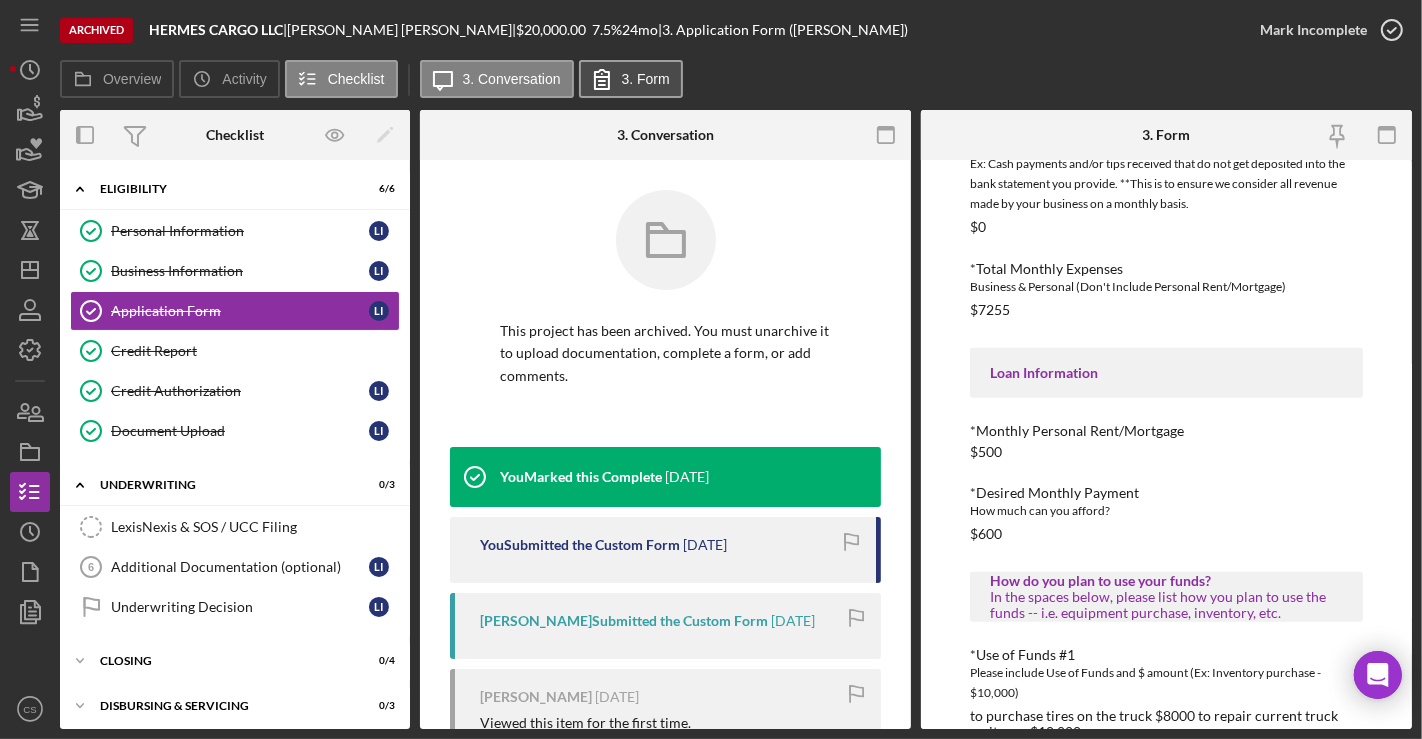 click on "3. Form" at bounding box center [631, 79] 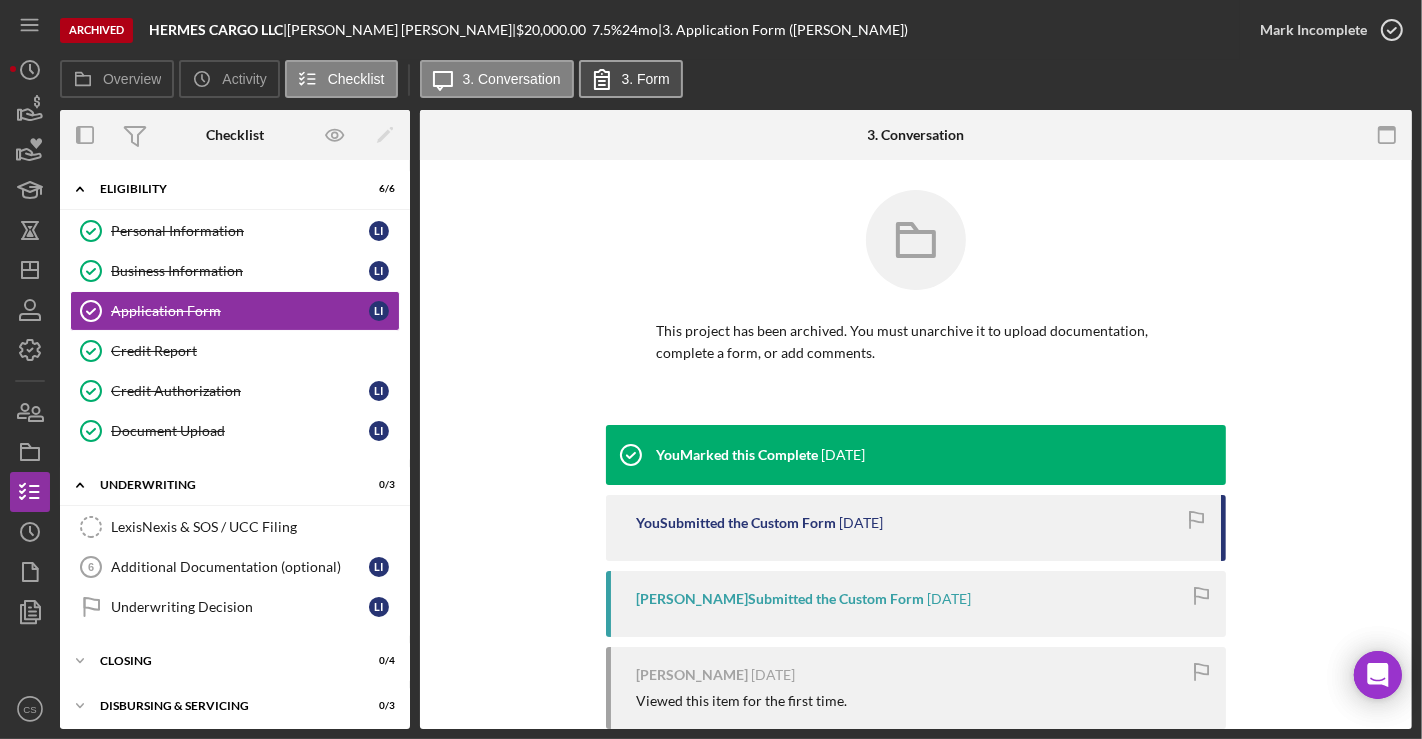 click on "3. Form" at bounding box center [631, 79] 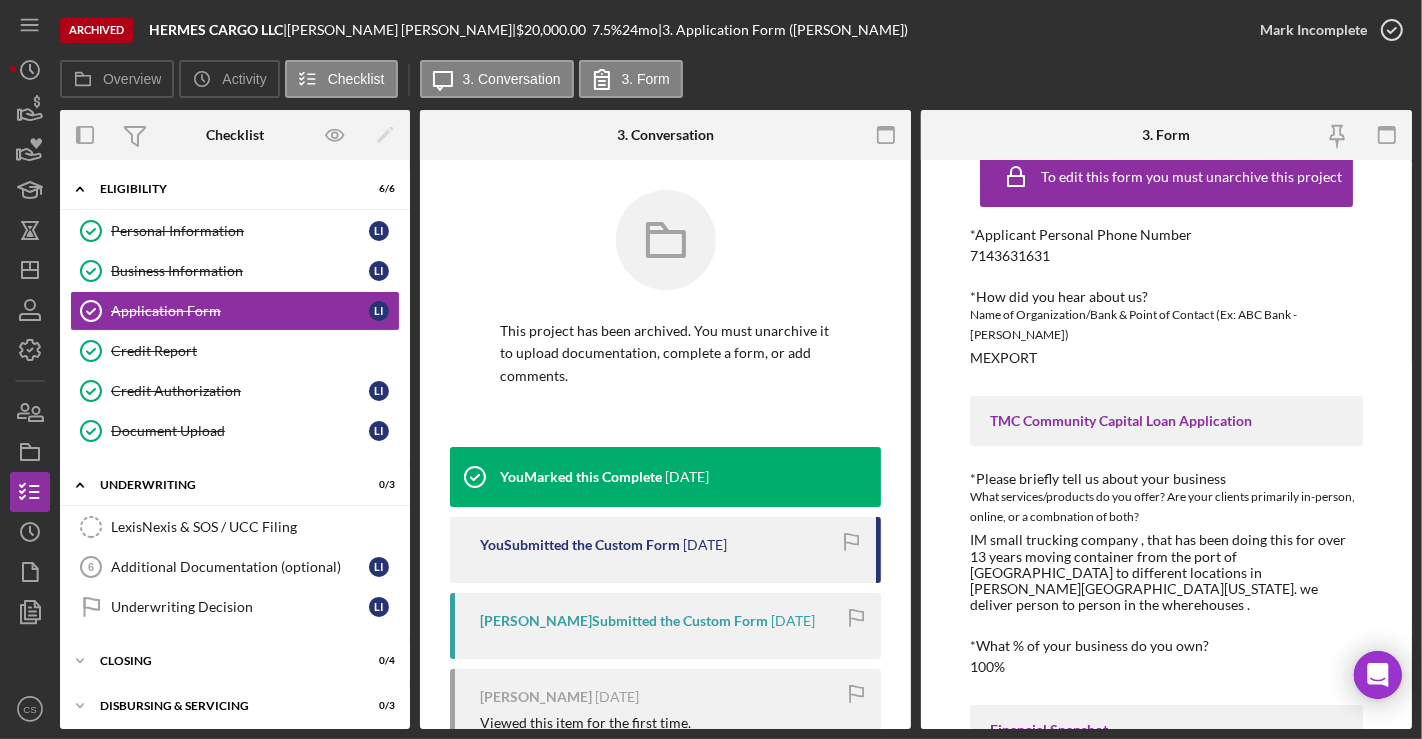 scroll, scrollTop: 0, scrollLeft: 0, axis: both 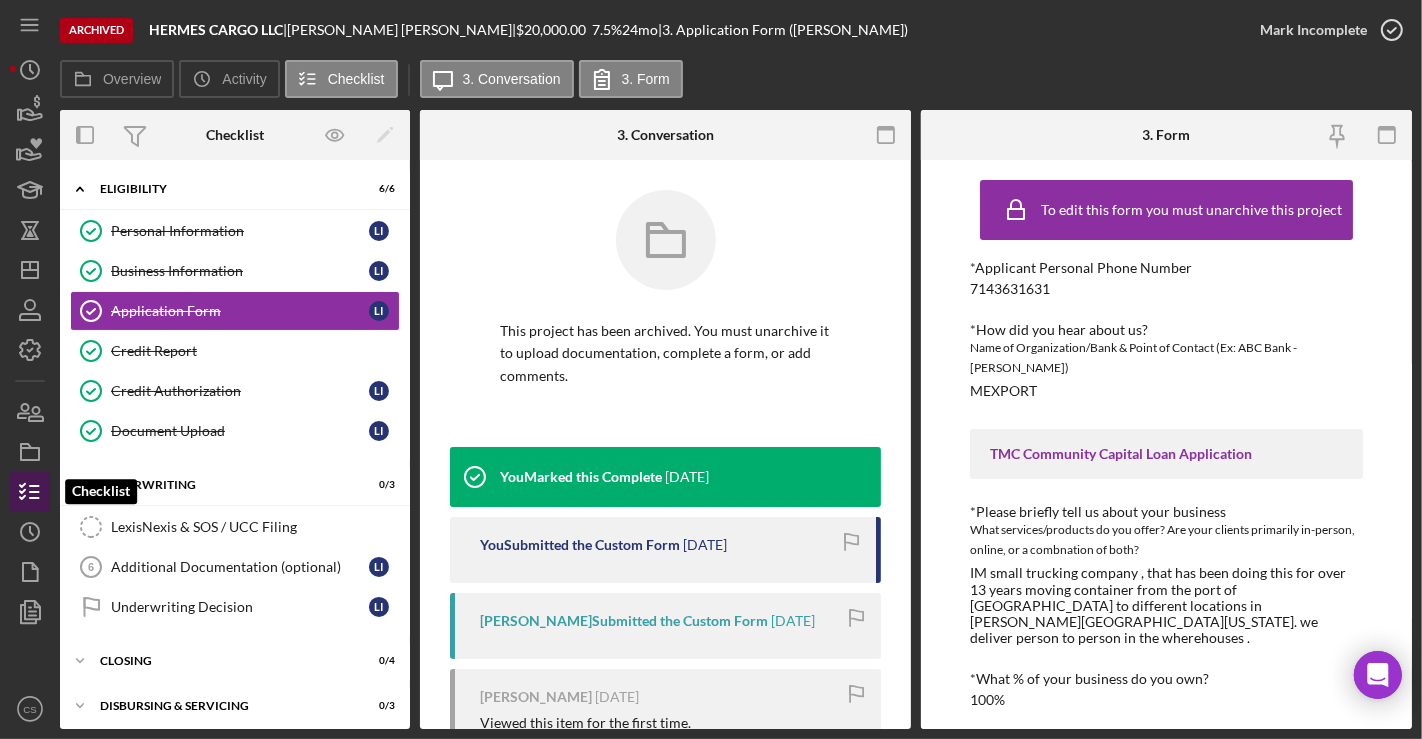 click 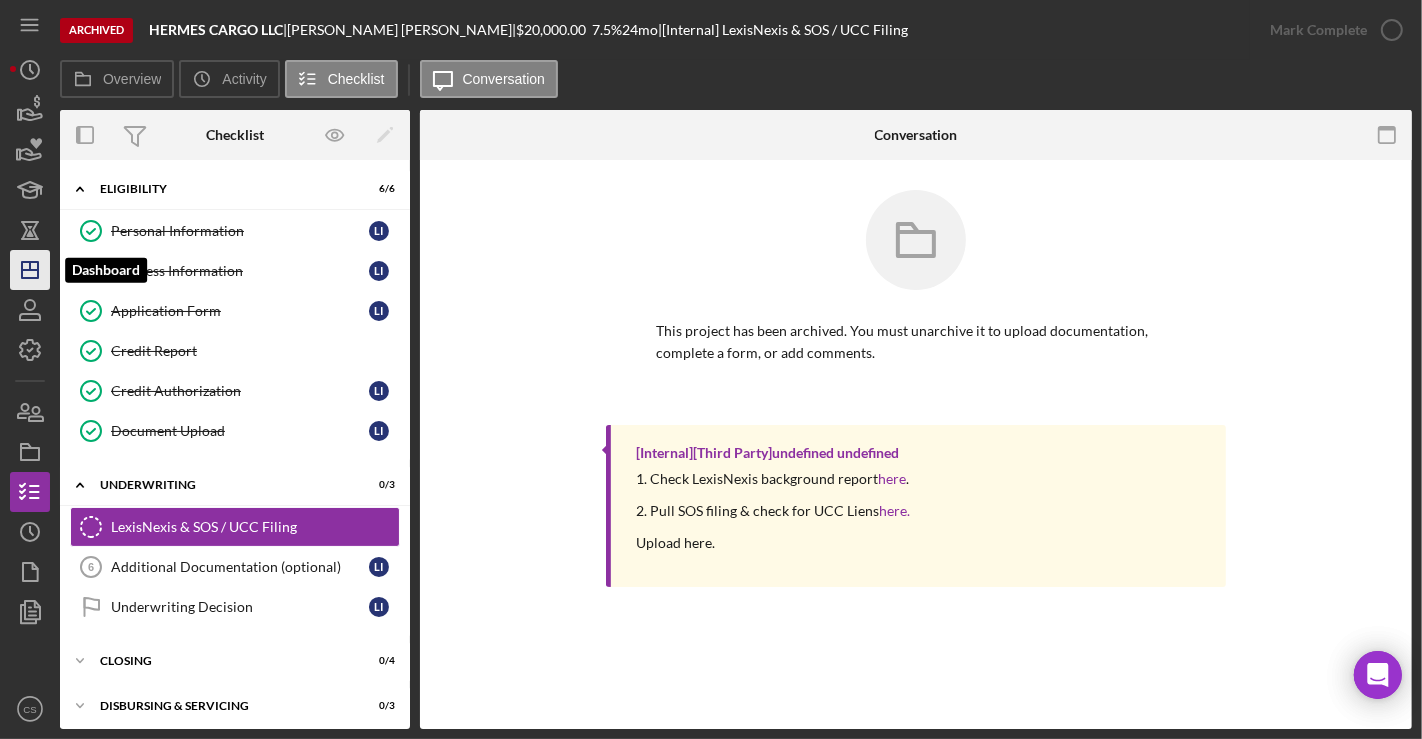 click 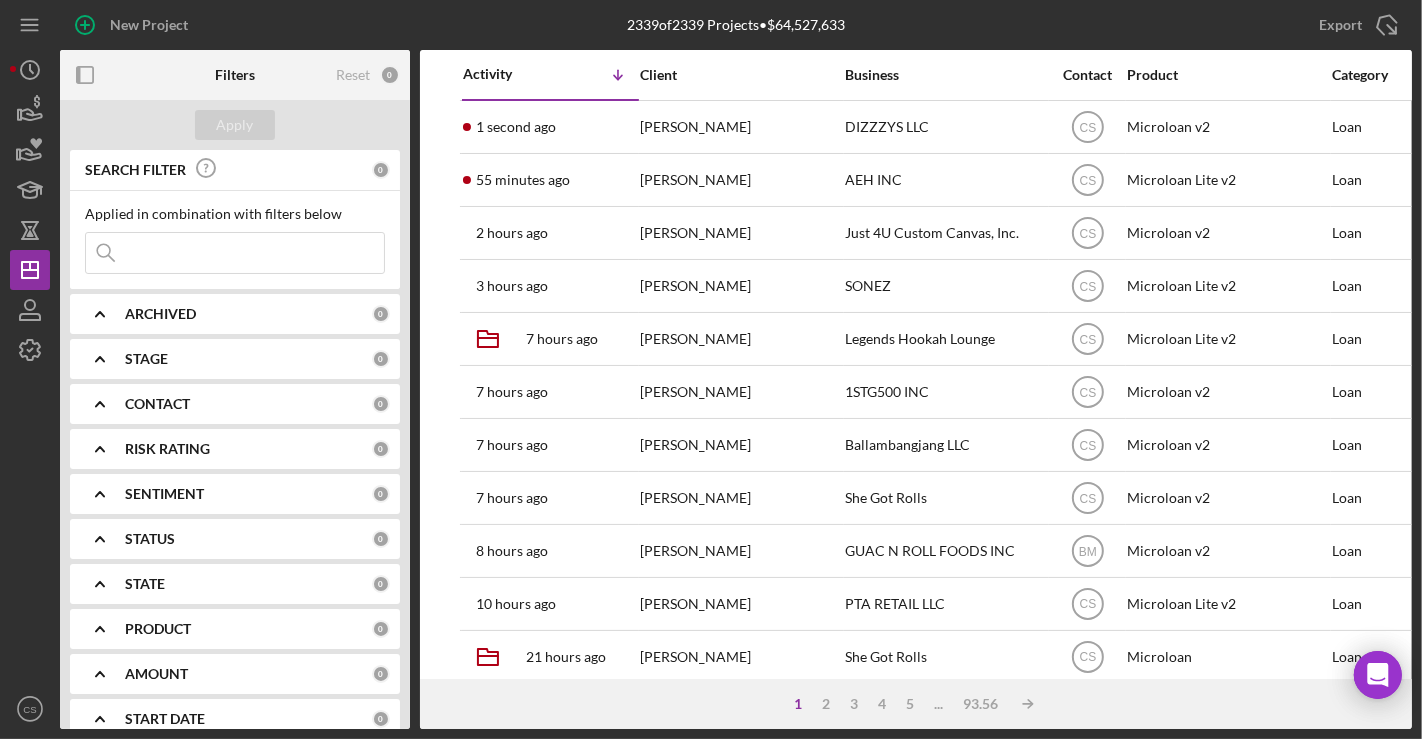 click at bounding box center (235, 253) 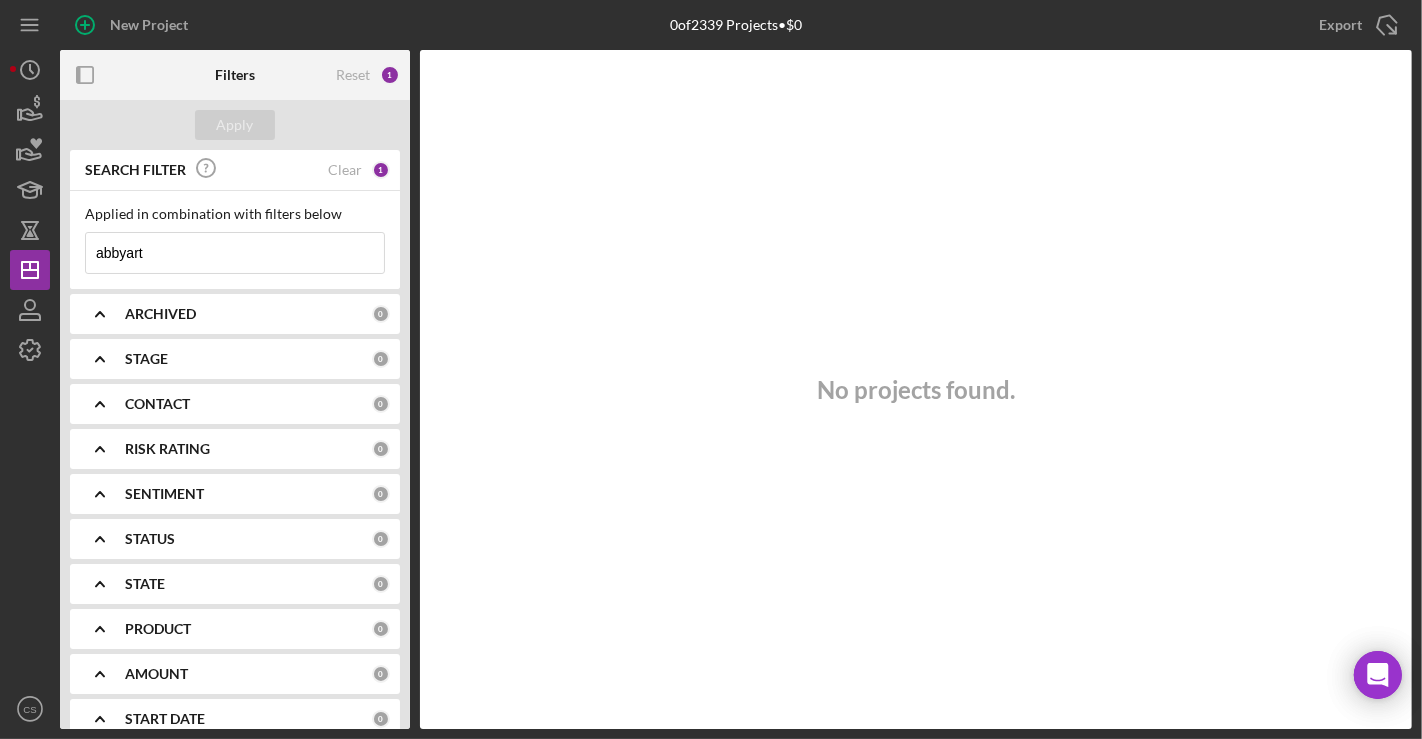 click on "abbyart" at bounding box center (235, 253) 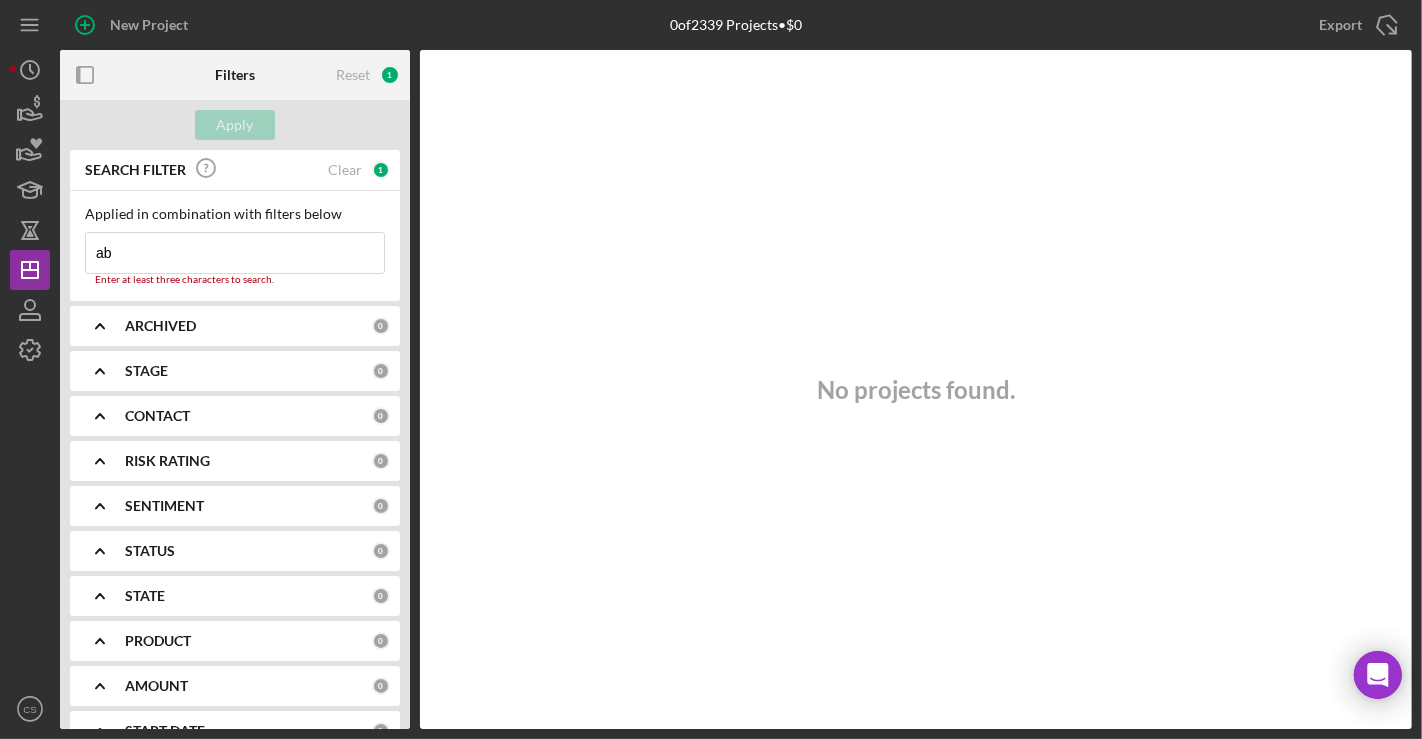 type on "a" 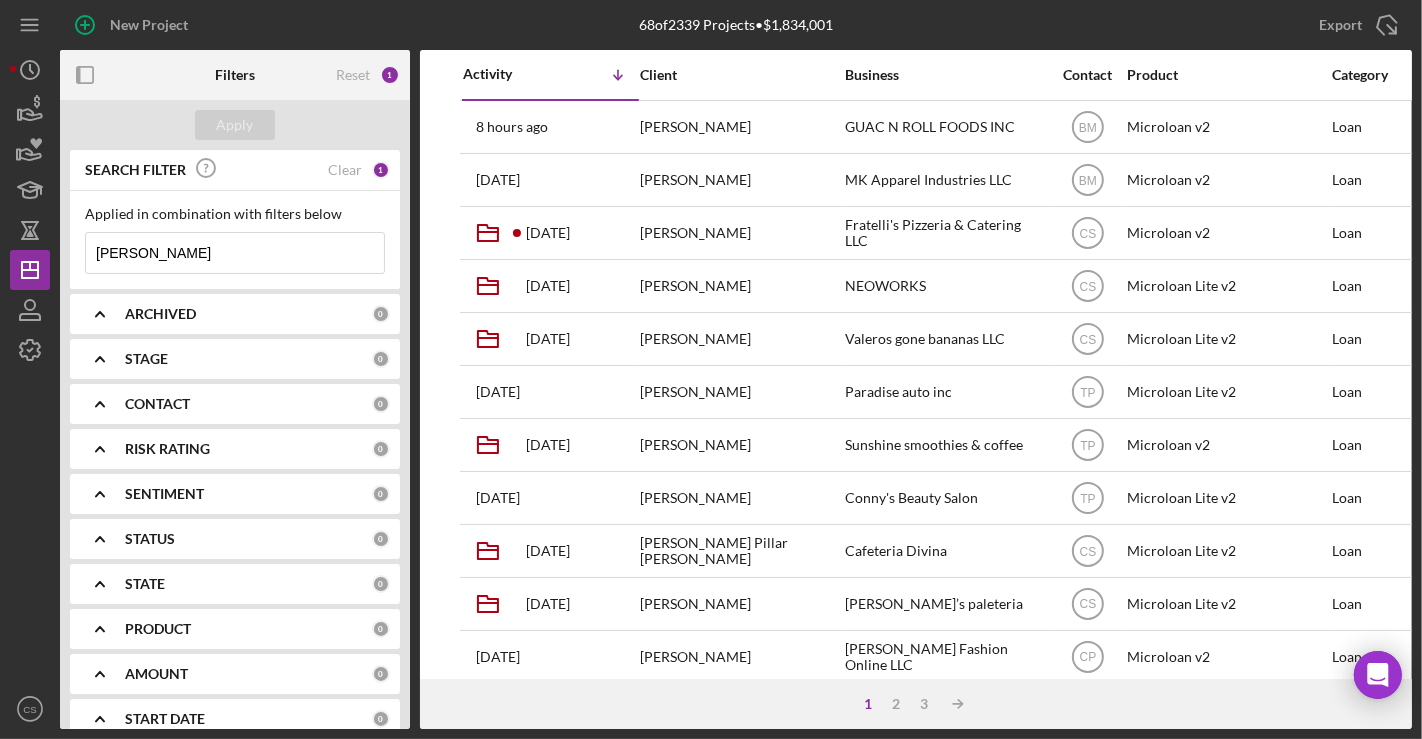 click on "maria cuellar" at bounding box center (235, 253) 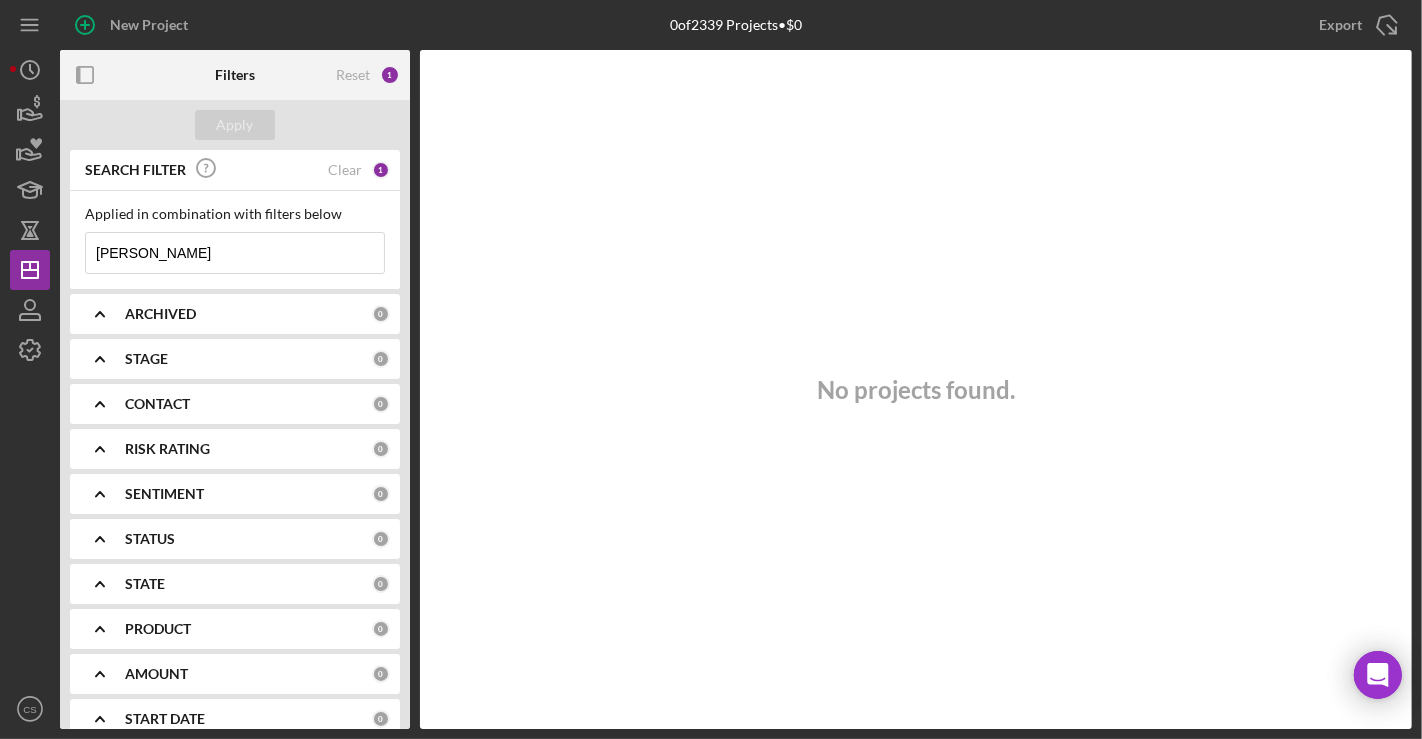 click on "cuellar" at bounding box center (235, 253) 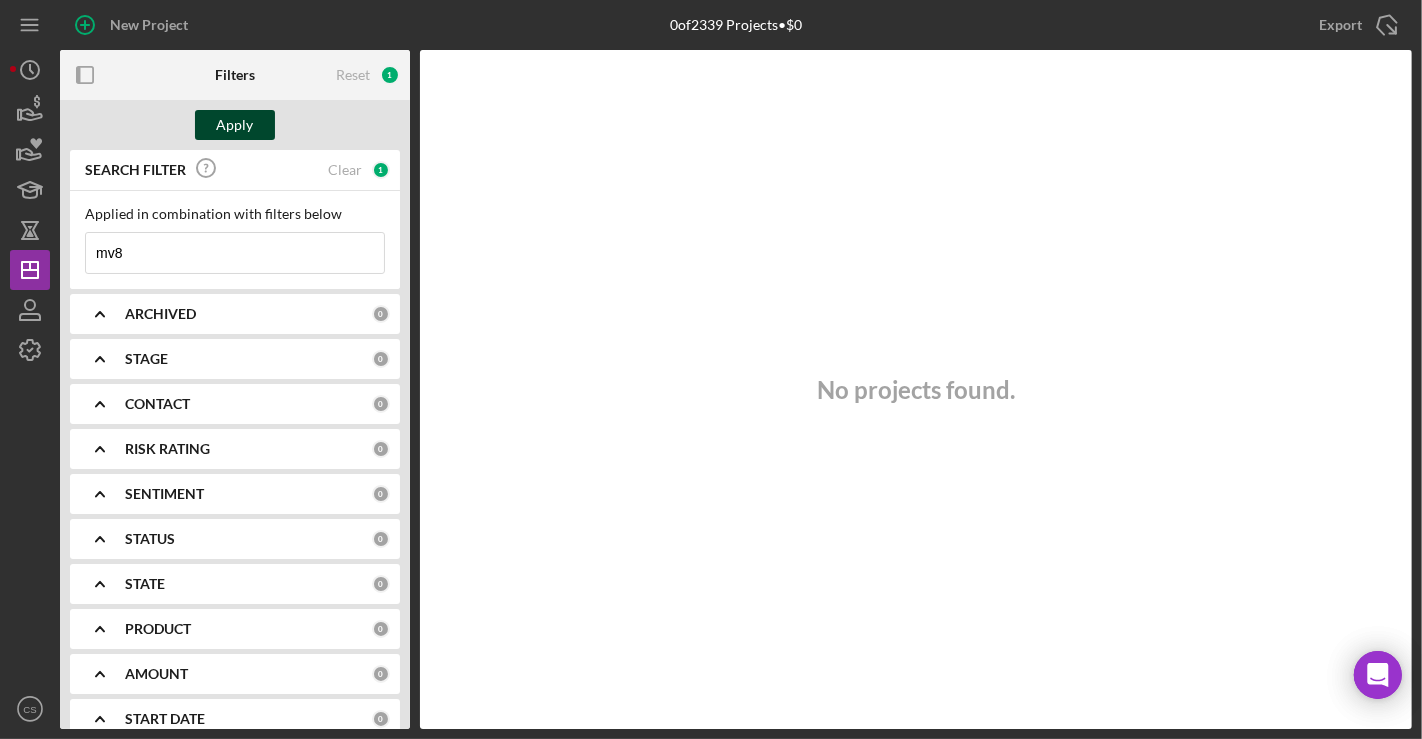 type on "mv8" 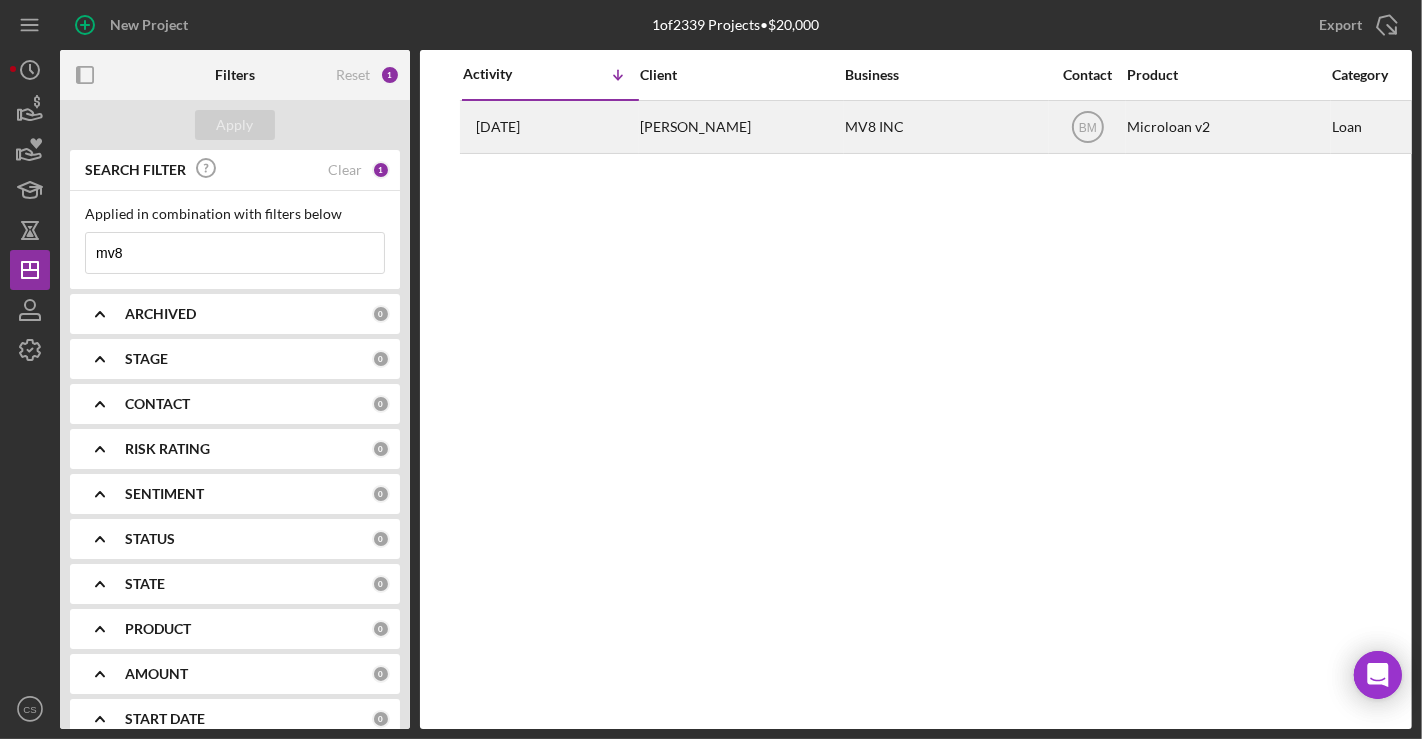 click on "ROMAN SANCHEZ ALVAREZ" at bounding box center [740, 127] 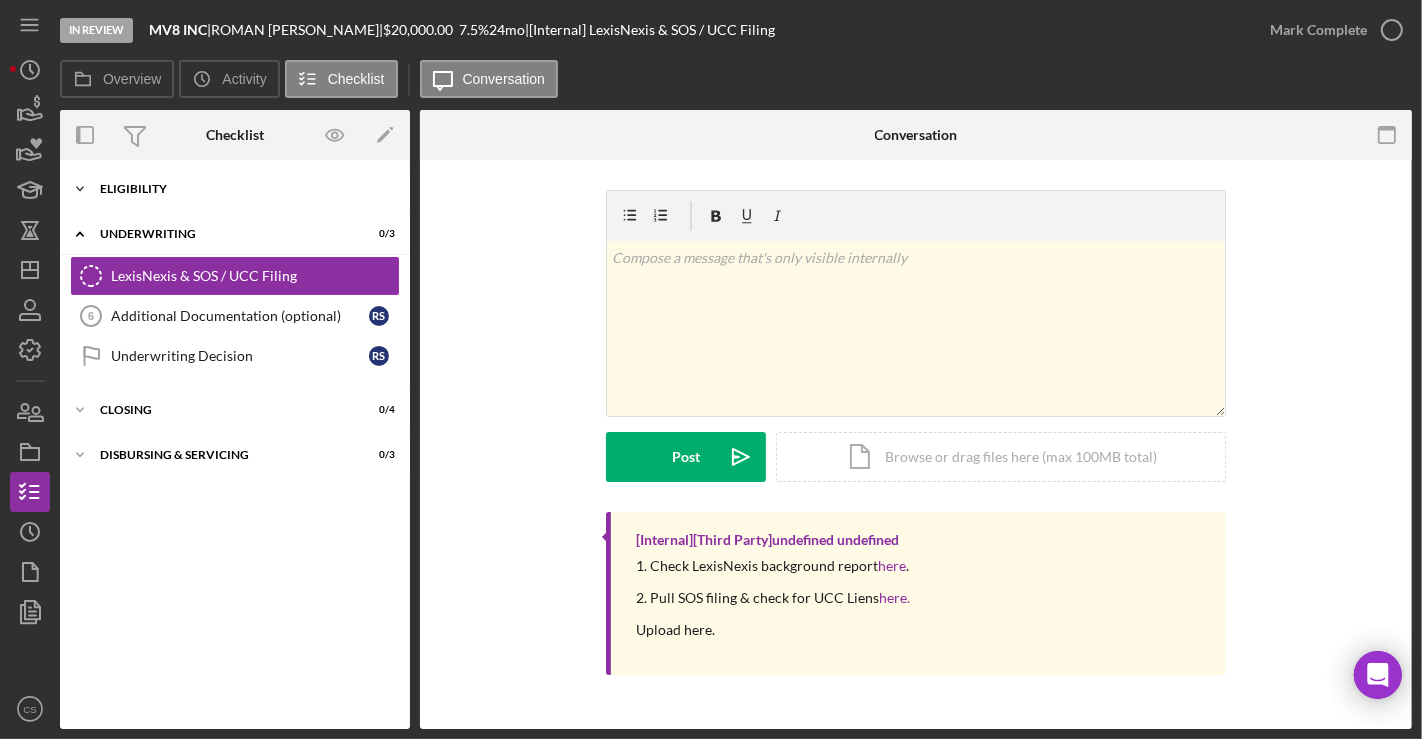 click on "Eligibility" at bounding box center [242, 189] 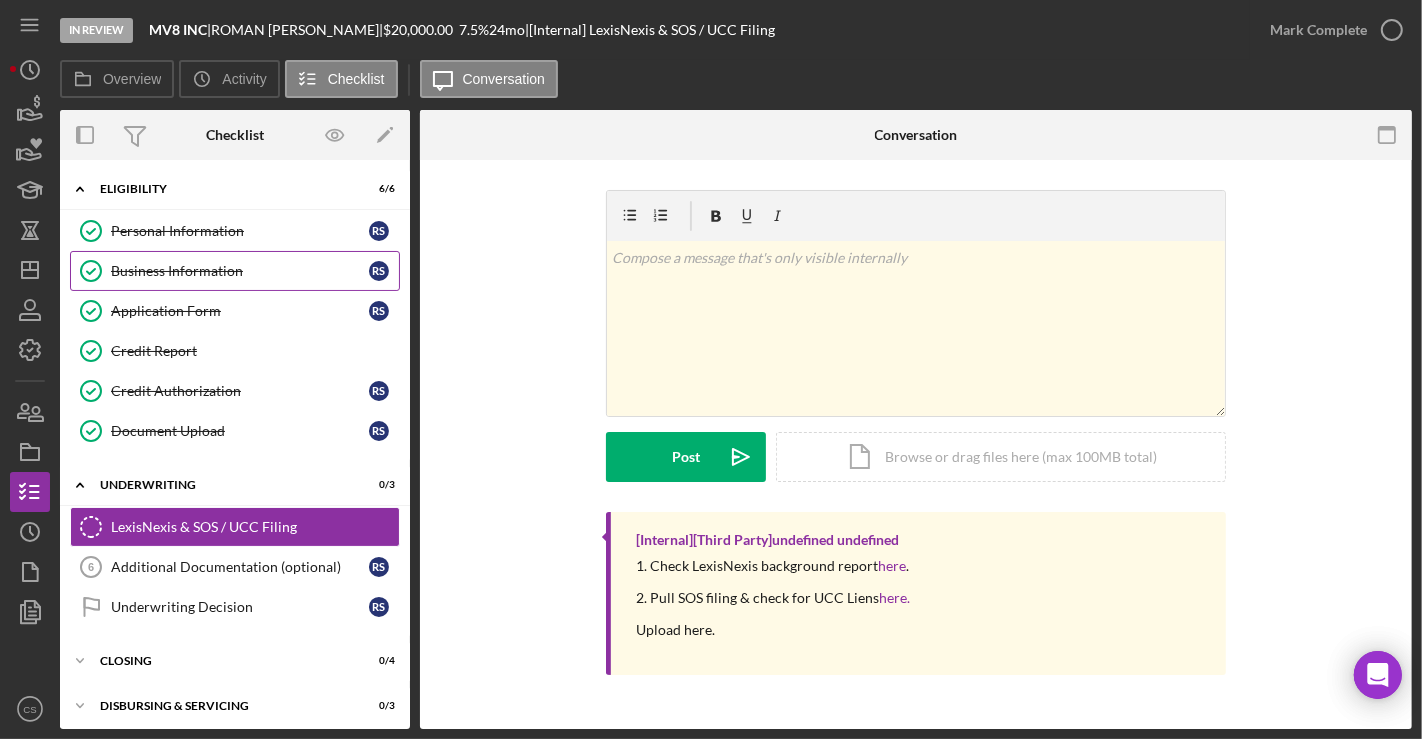 click on "Business Information" at bounding box center [240, 271] 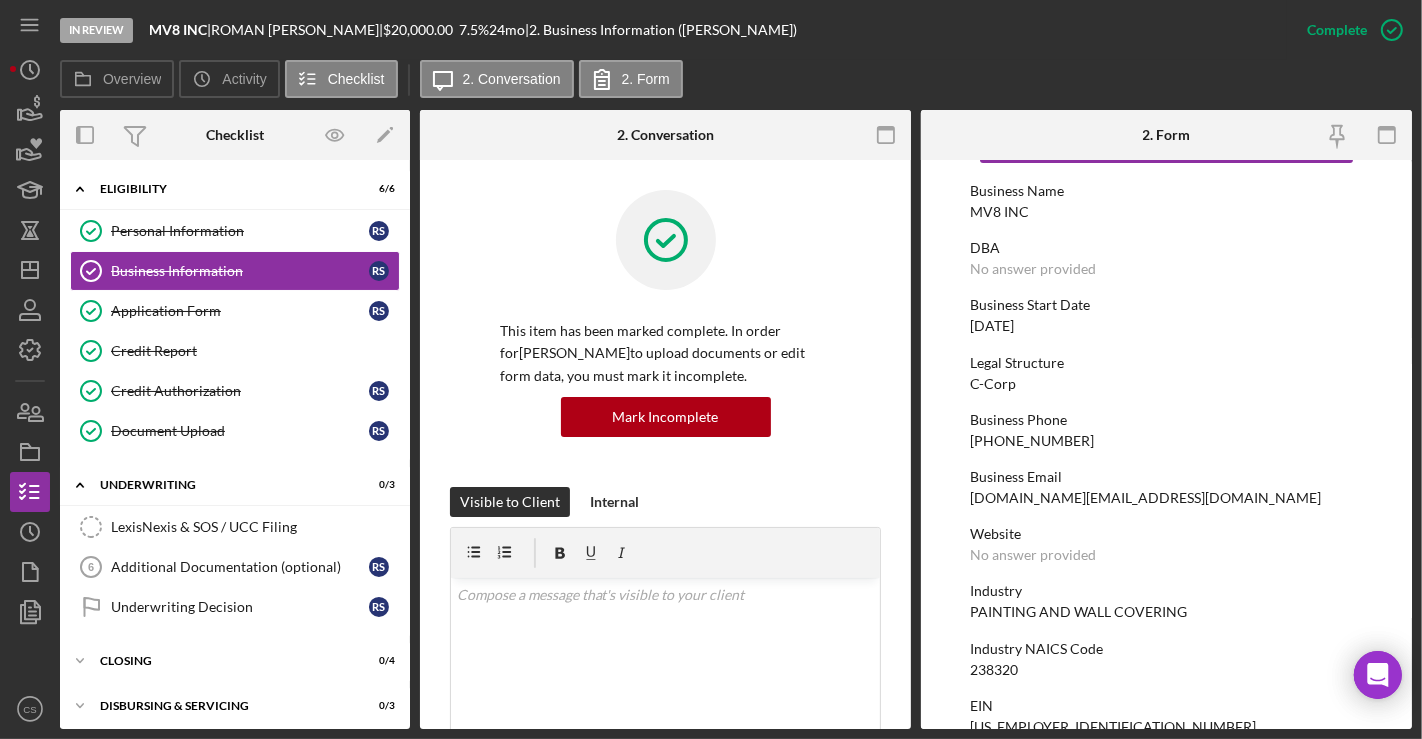 scroll, scrollTop: 111, scrollLeft: 0, axis: vertical 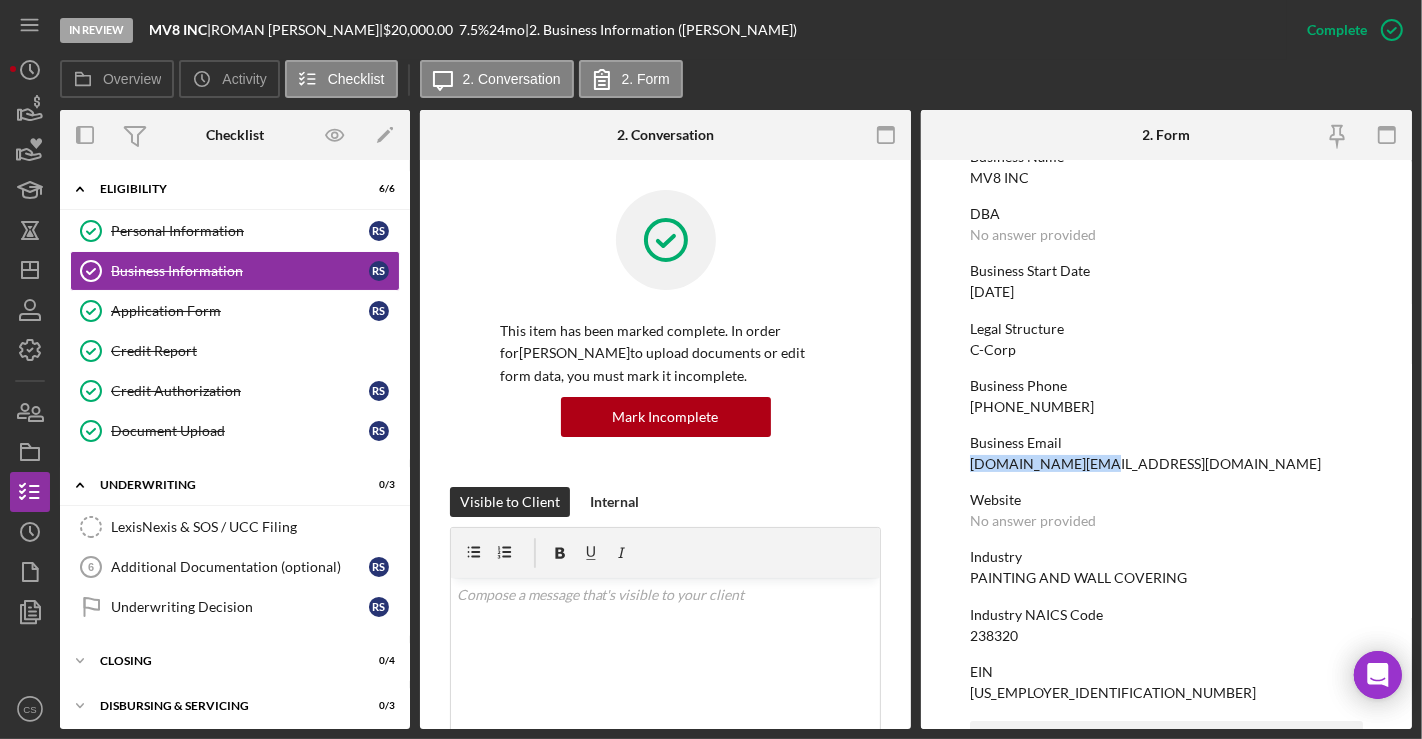 drag, startPoint x: 1108, startPoint y: 456, endPoint x: 971, endPoint y: 466, distance: 137.36447 